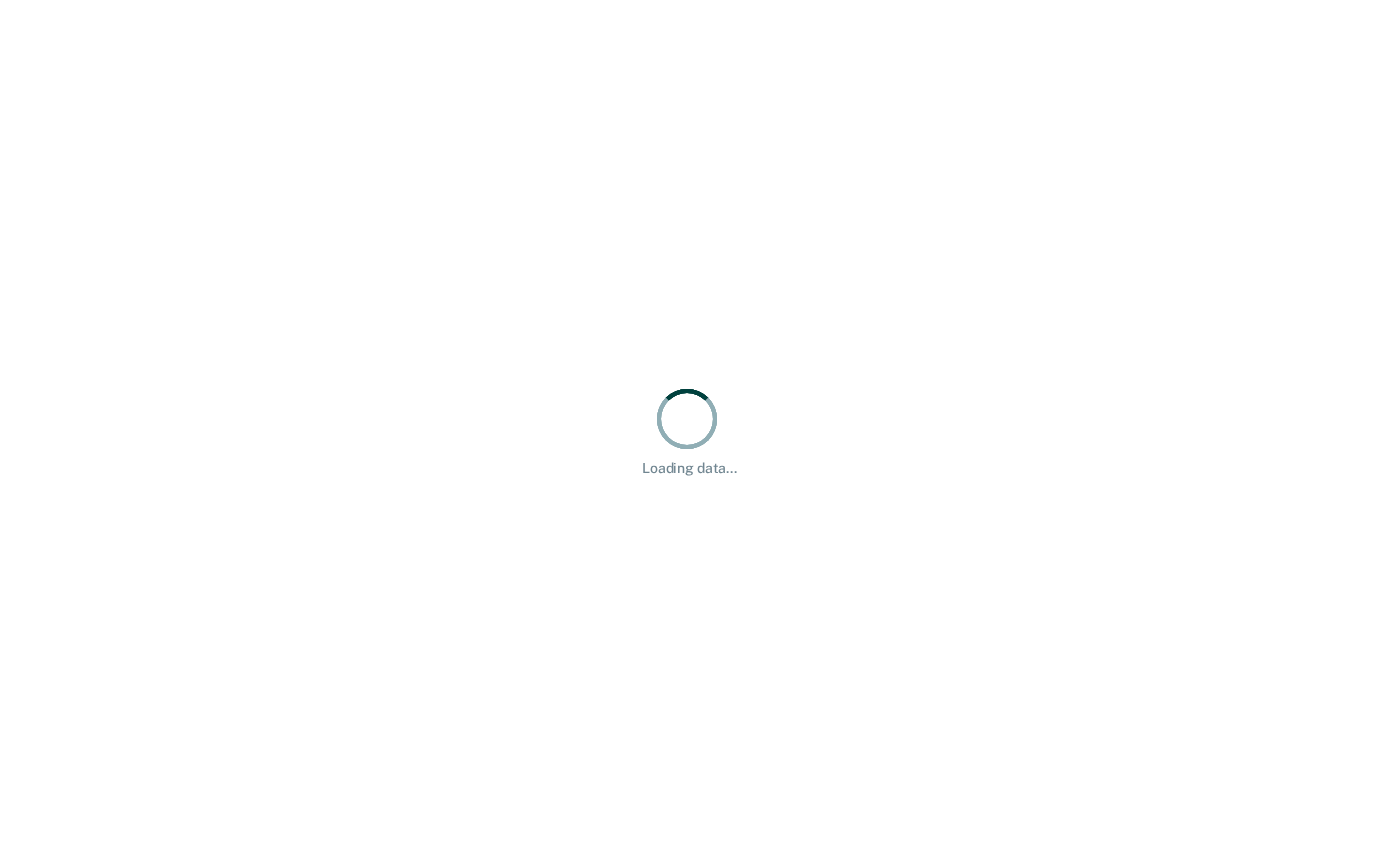 scroll, scrollTop: 0, scrollLeft: 0, axis: both 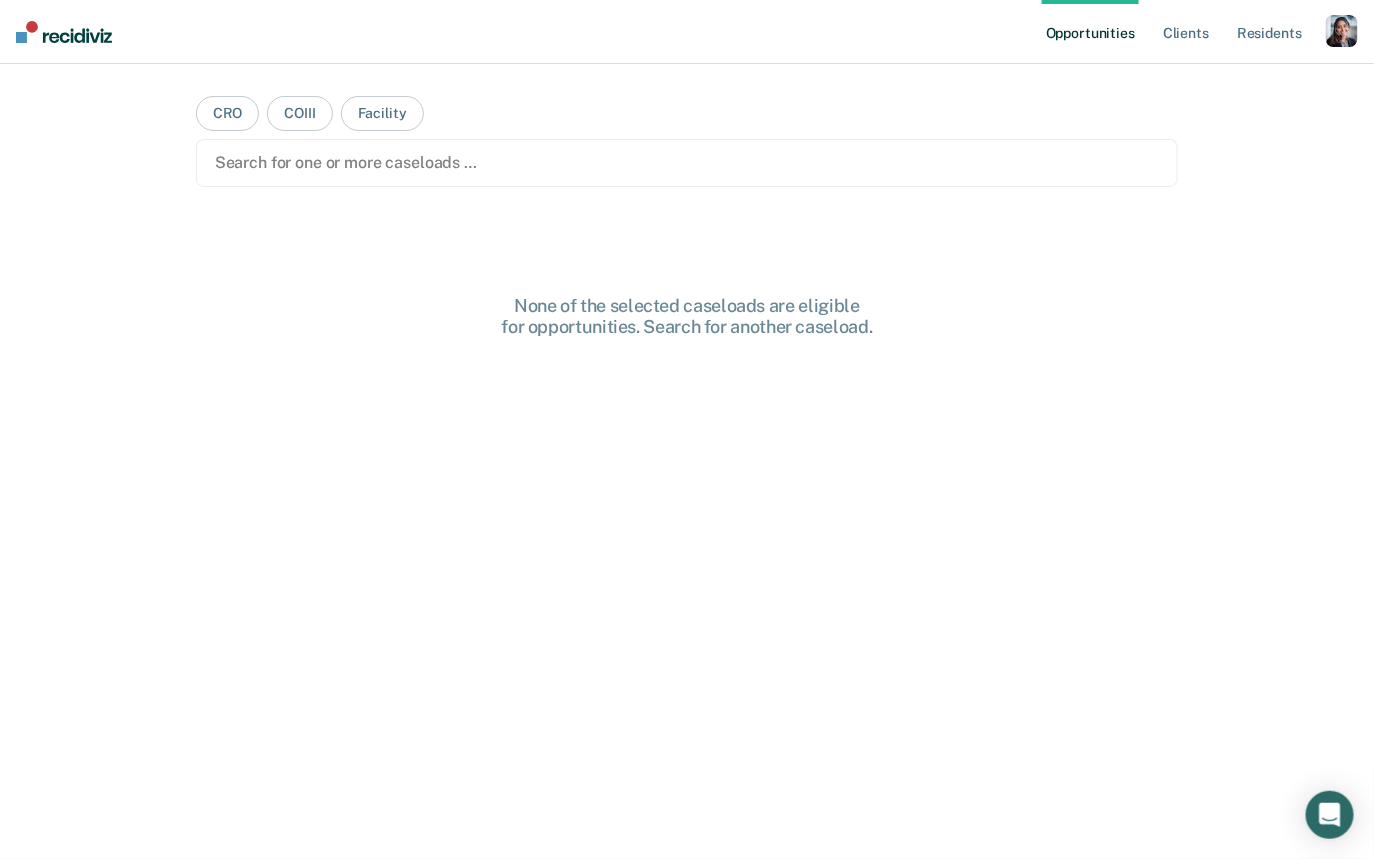 click at bounding box center [1342, 31] 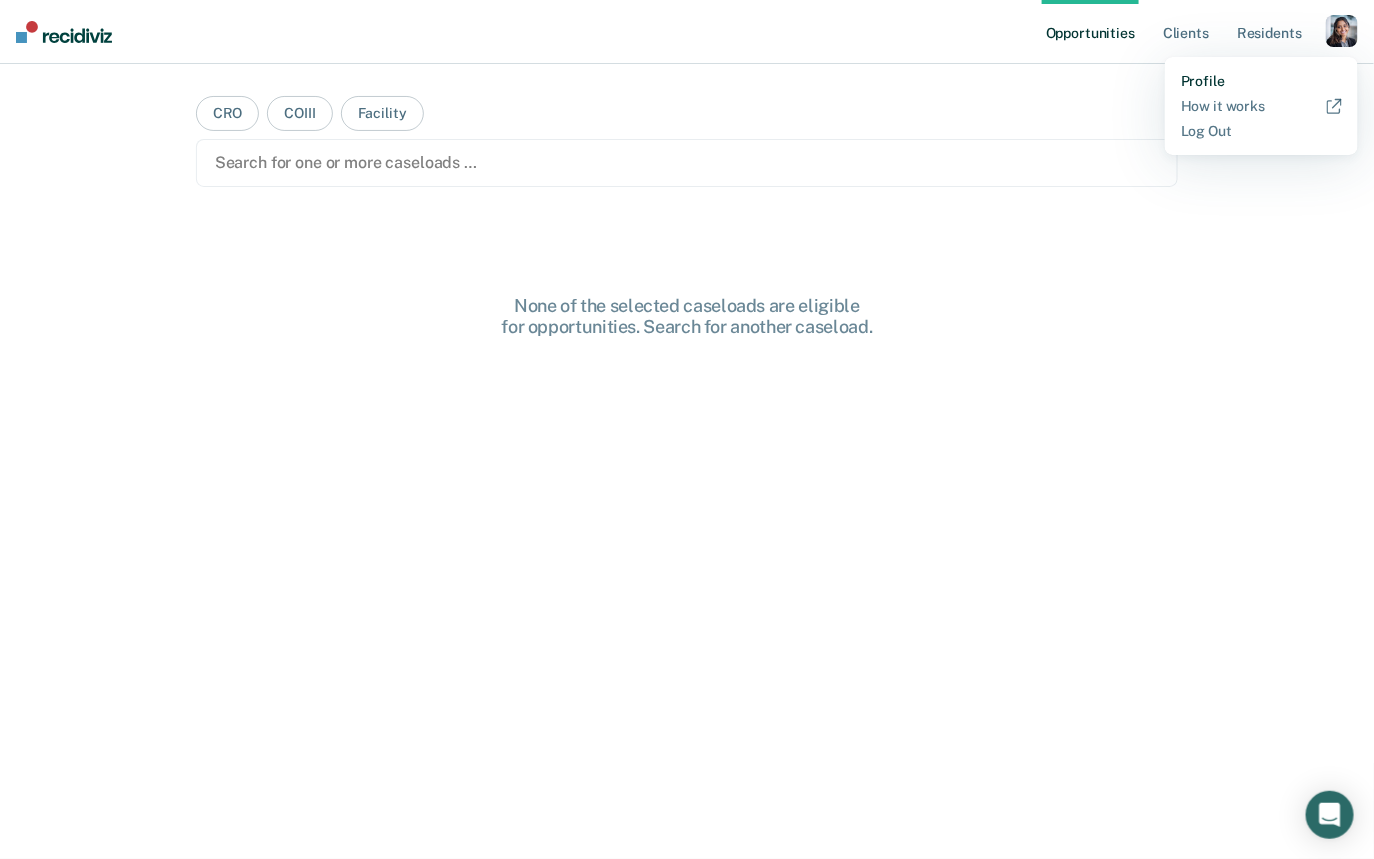 click on "Profile" at bounding box center (1261, 81) 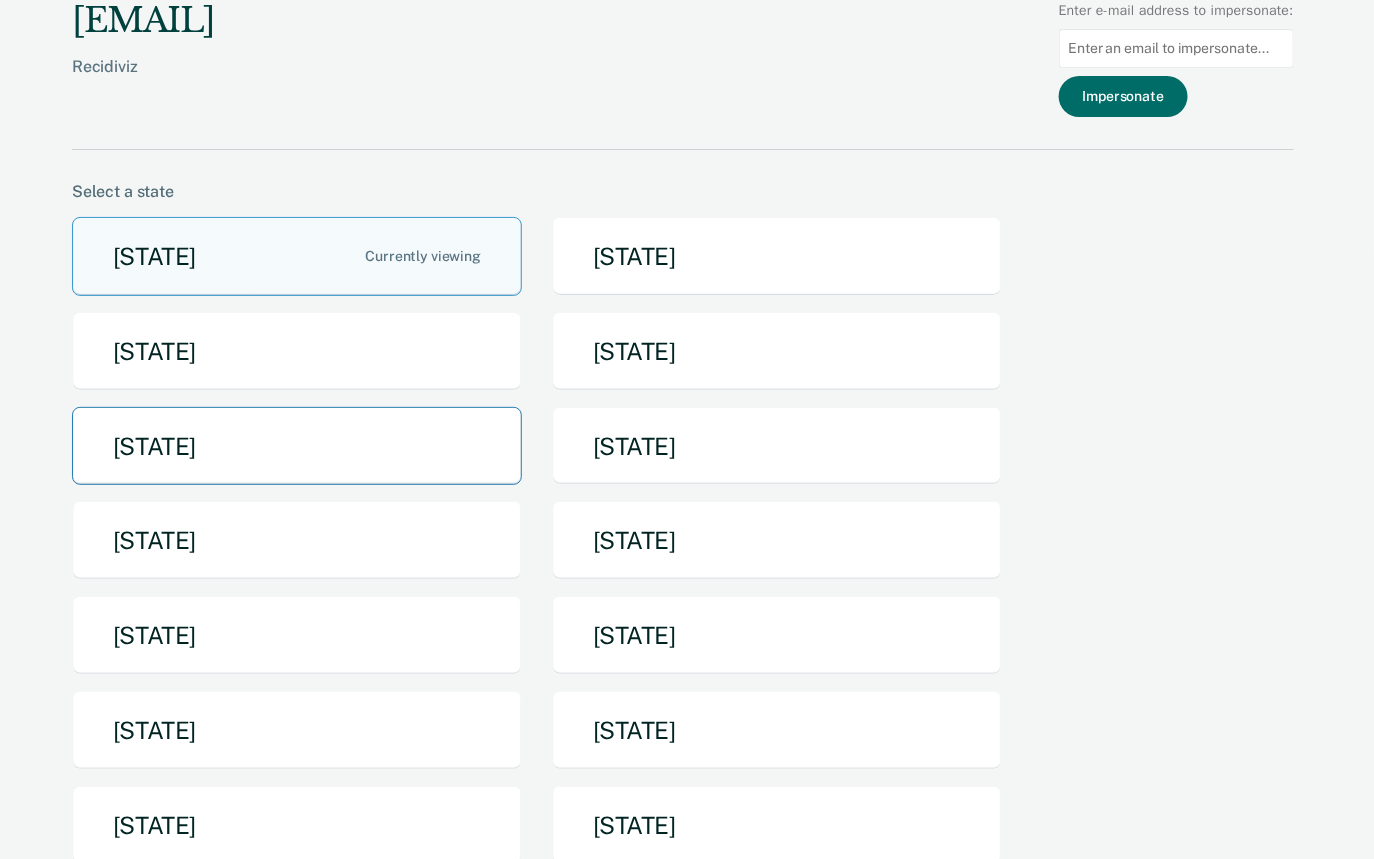 click on "[STATE]" at bounding box center [297, 446] 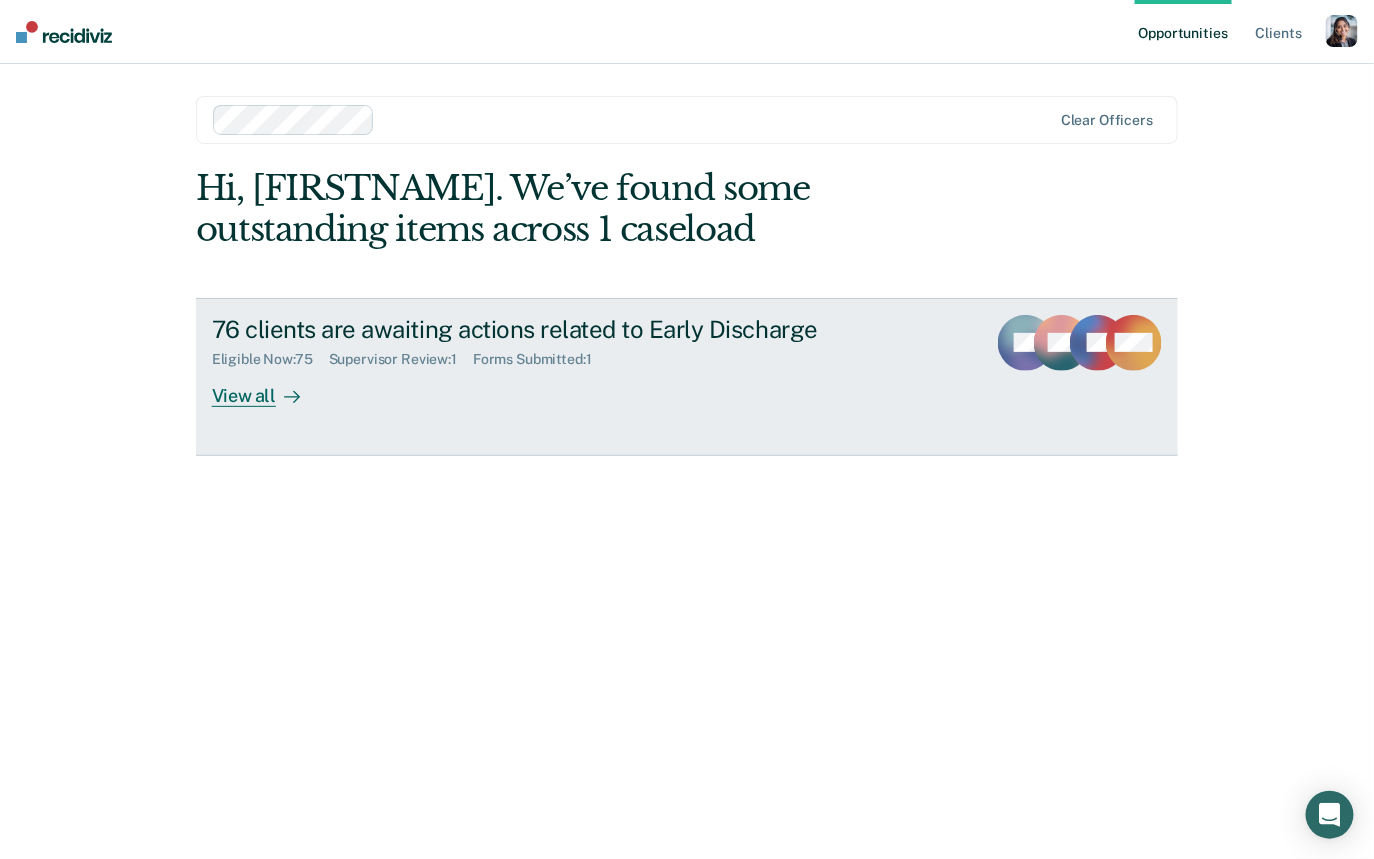 click on "76 clients are awaiting actions related to Early Discharge Eligible Now : 75 Supervisor Review : 1 Forms Submitted : 1 View all" at bounding box center [587, 361] 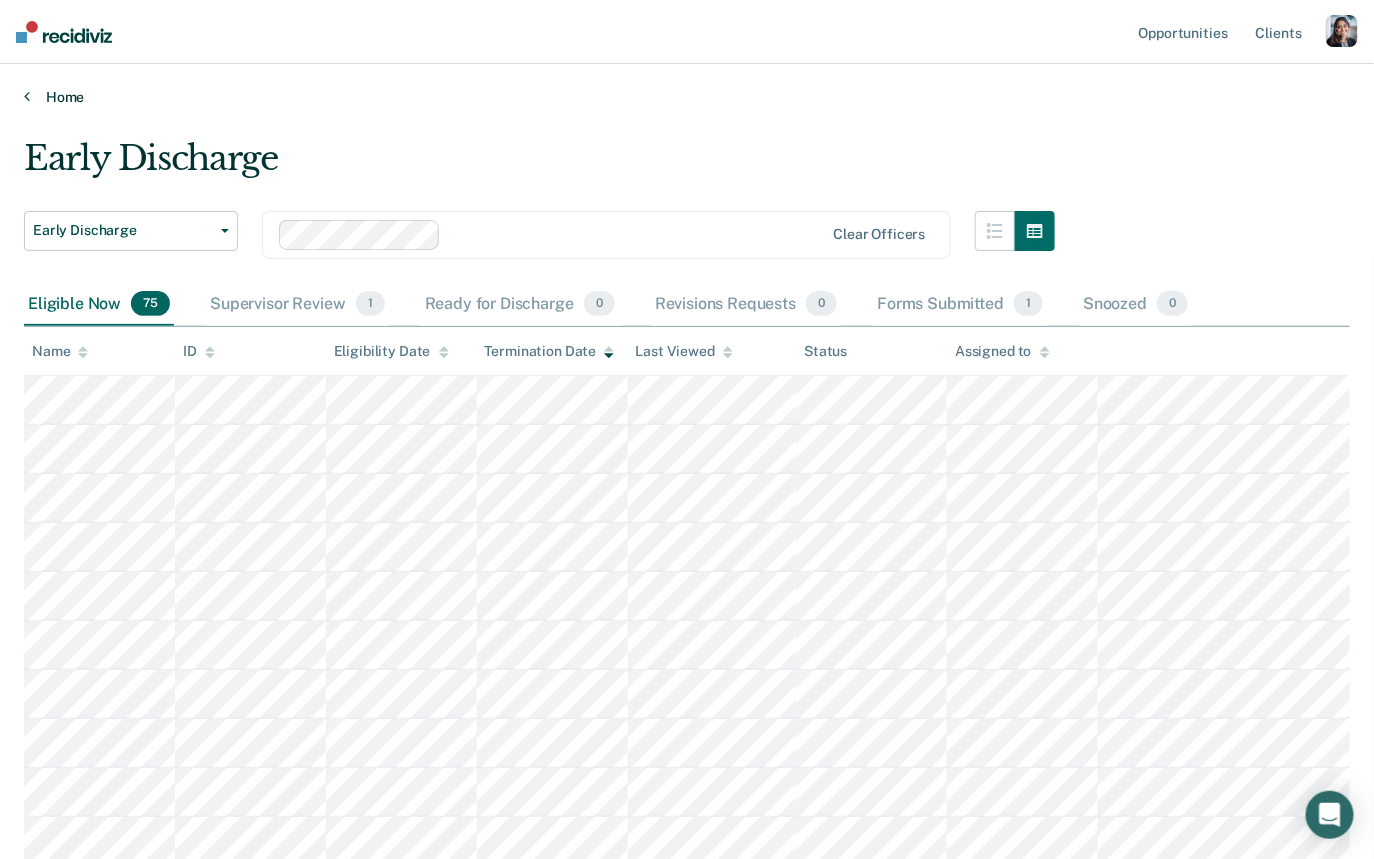 click on "Home" at bounding box center [687, 97] 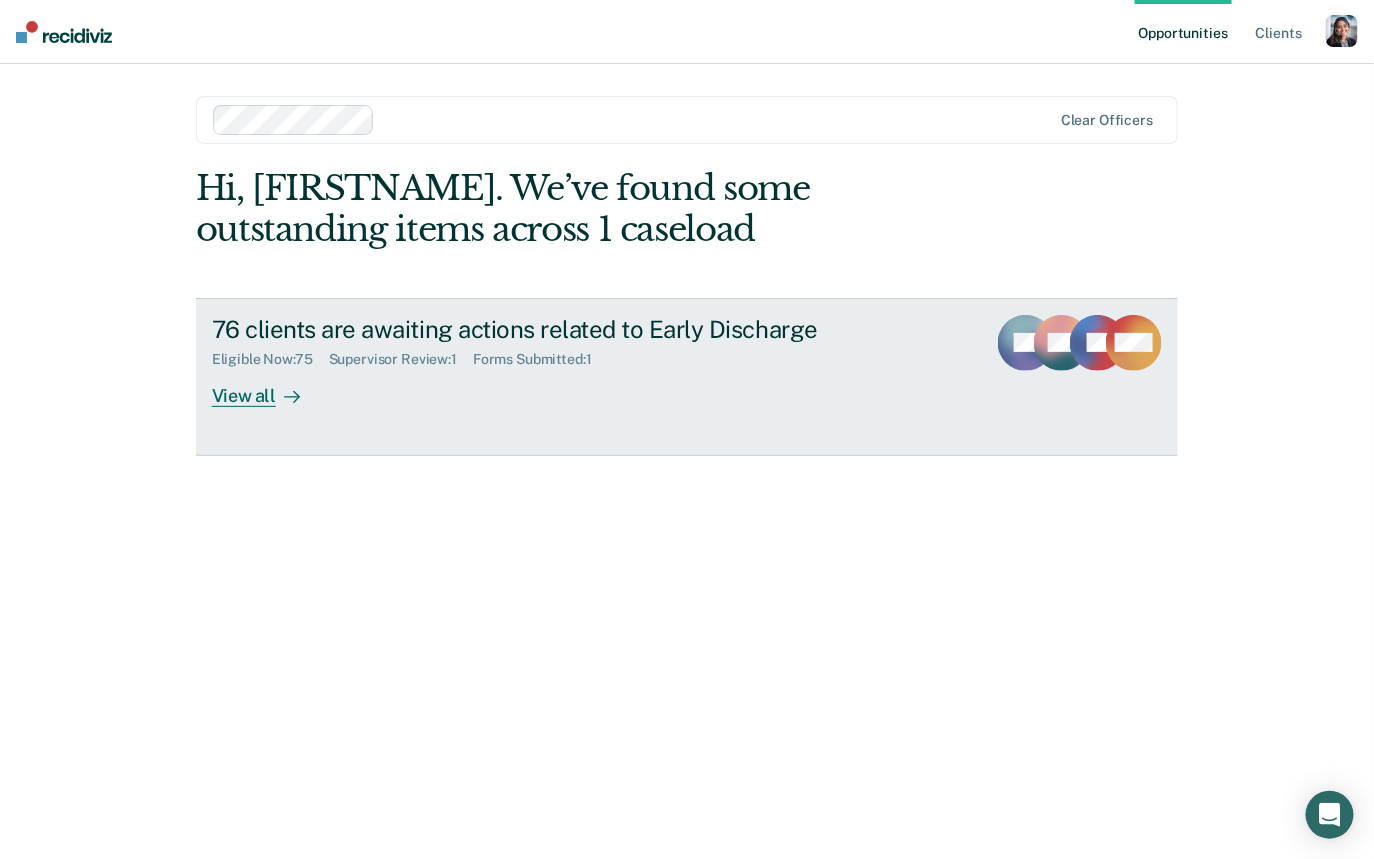 click on "76 clients are awaiting actions related to Early Discharge Eligible Now : 75 Supervisor Review : 1 Forms Submitted : 1 View all SR MT FF + 73" at bounding box center [687, 377] 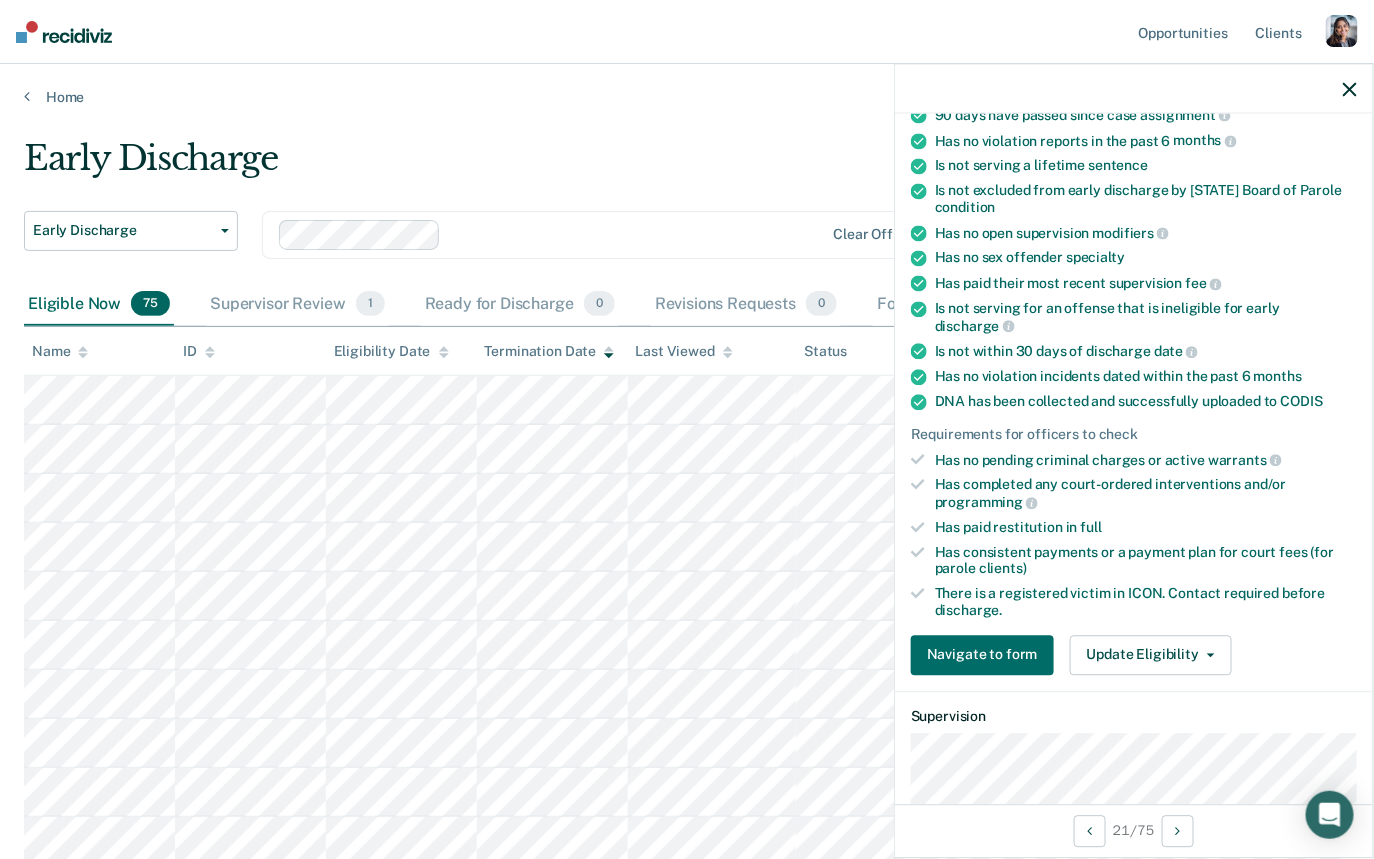 scroll, scrollTop: 330, scrollLeft: 0, axis: vertical 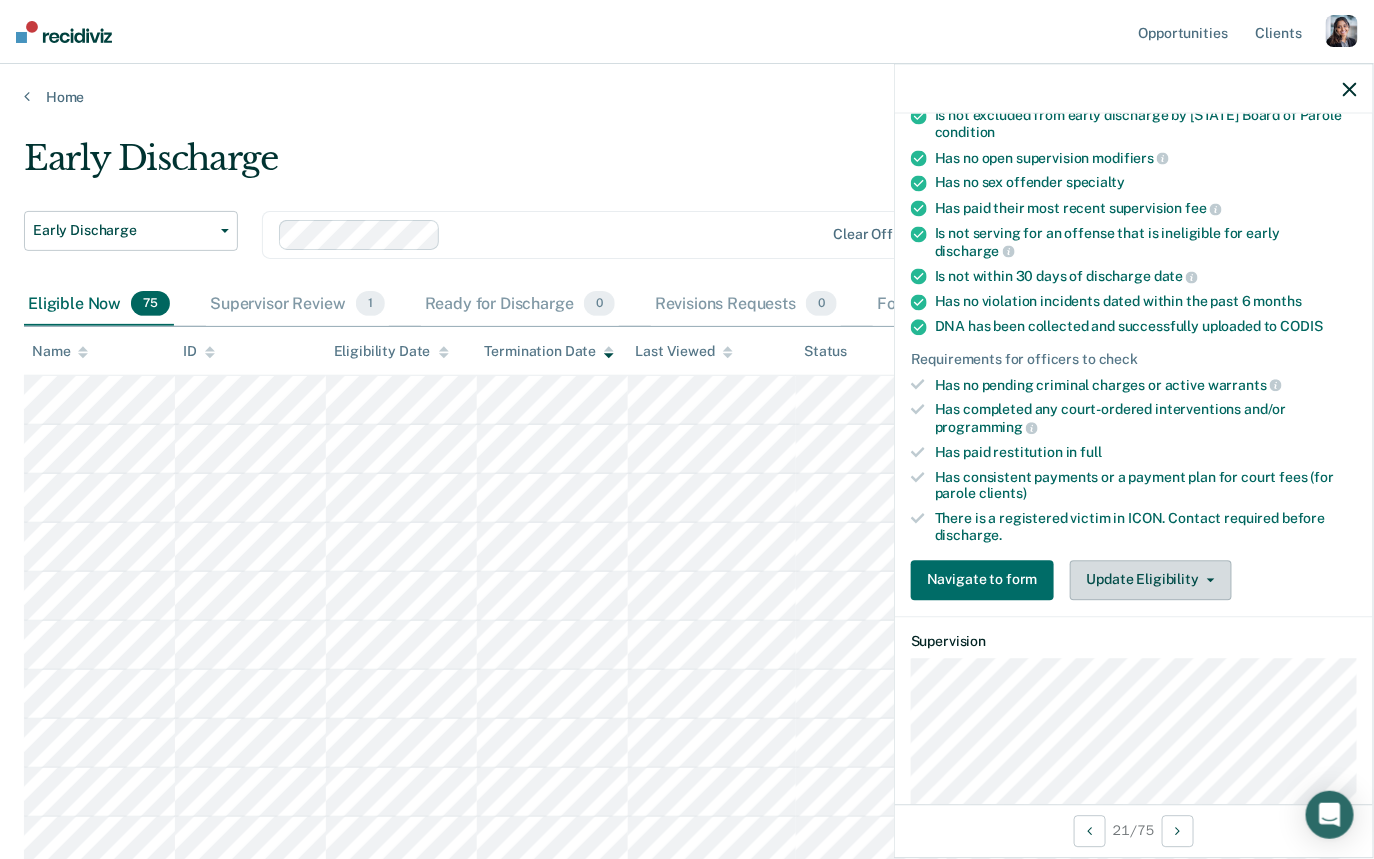 click on "Update Eligibility" at bounding box center (1151, 580) 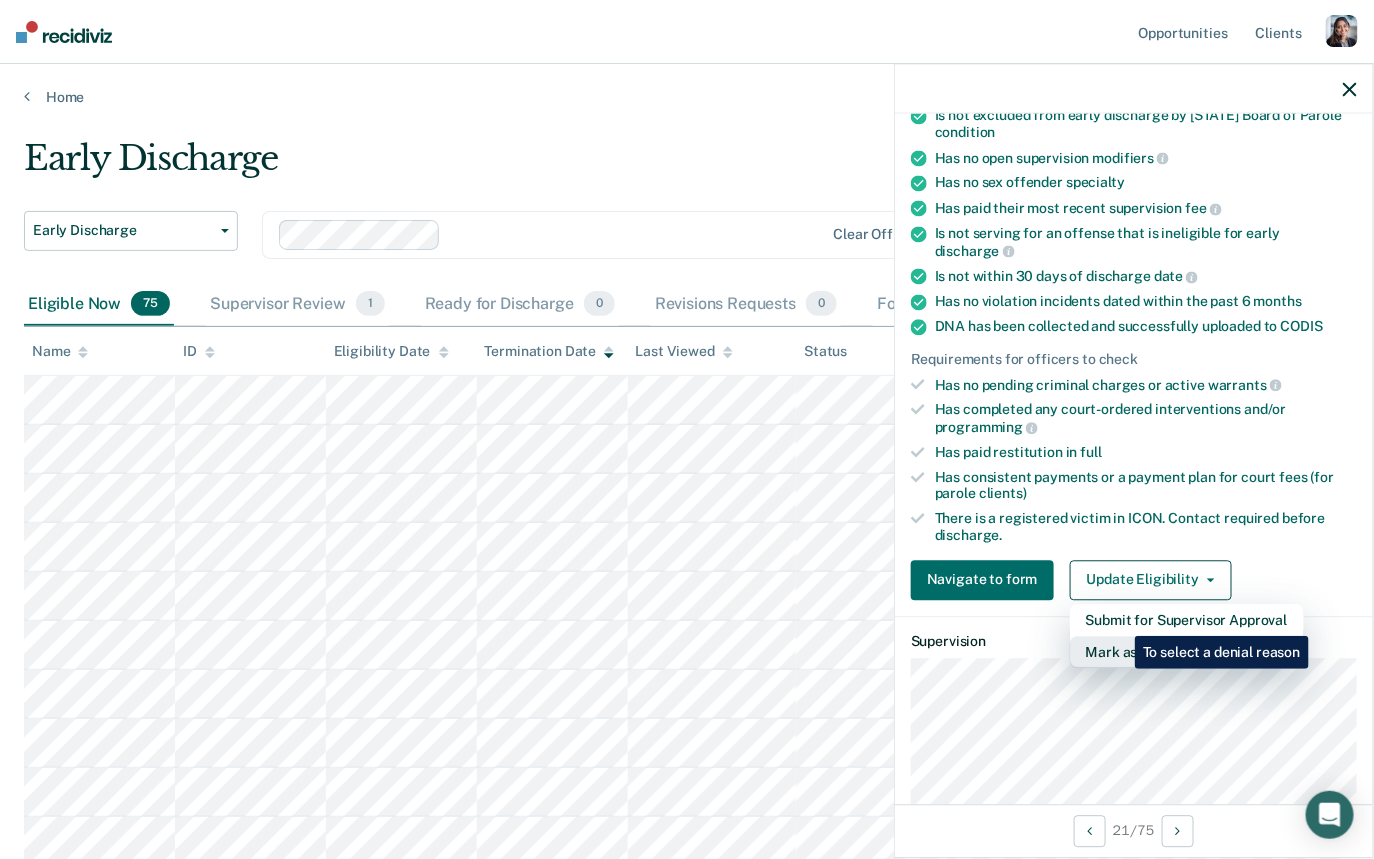 click on "Mark as Ineligible" at bounding box center [1187, 620] 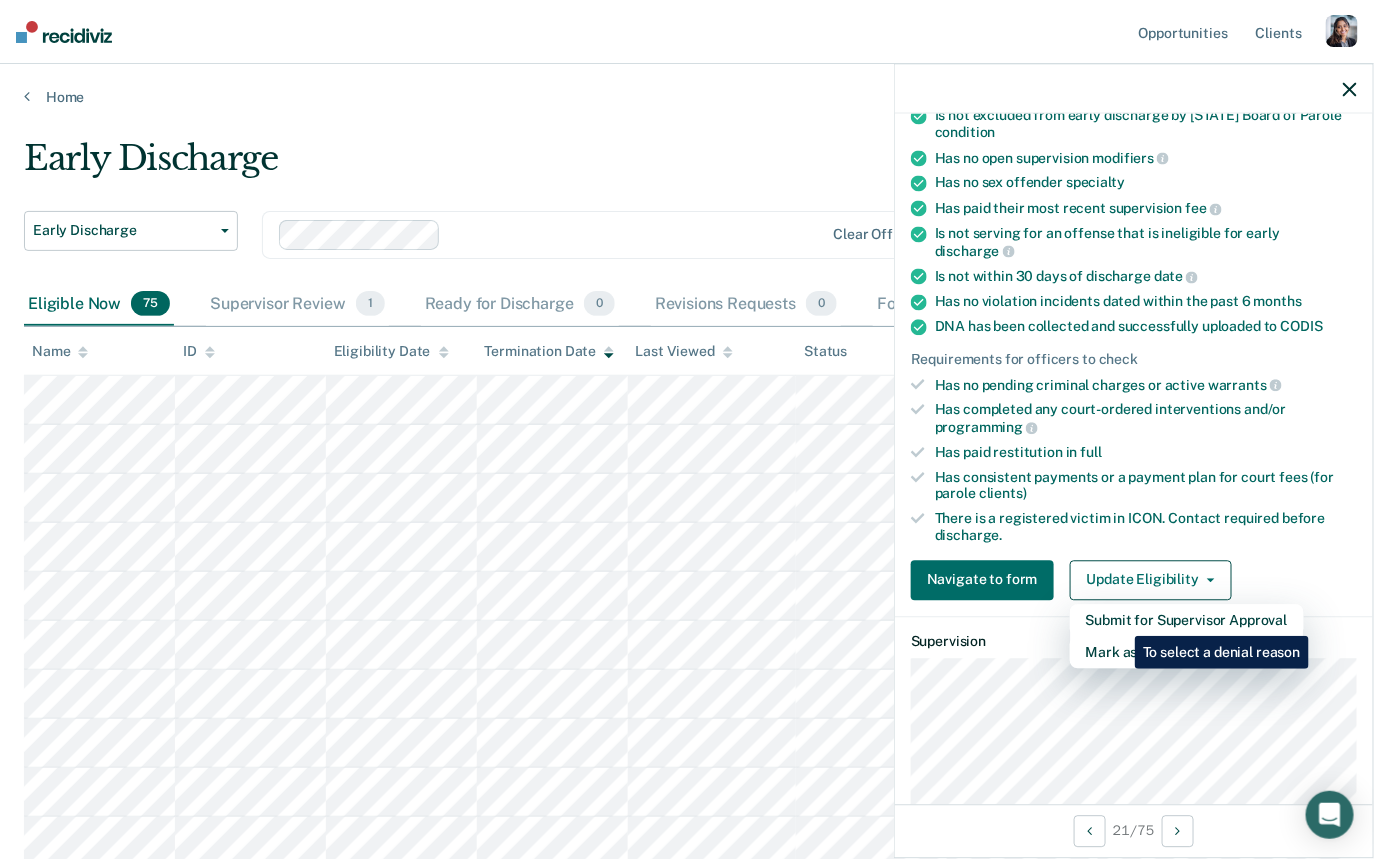 scroll, scrollTop: 143, scrollLeft: 0, axis: vertical 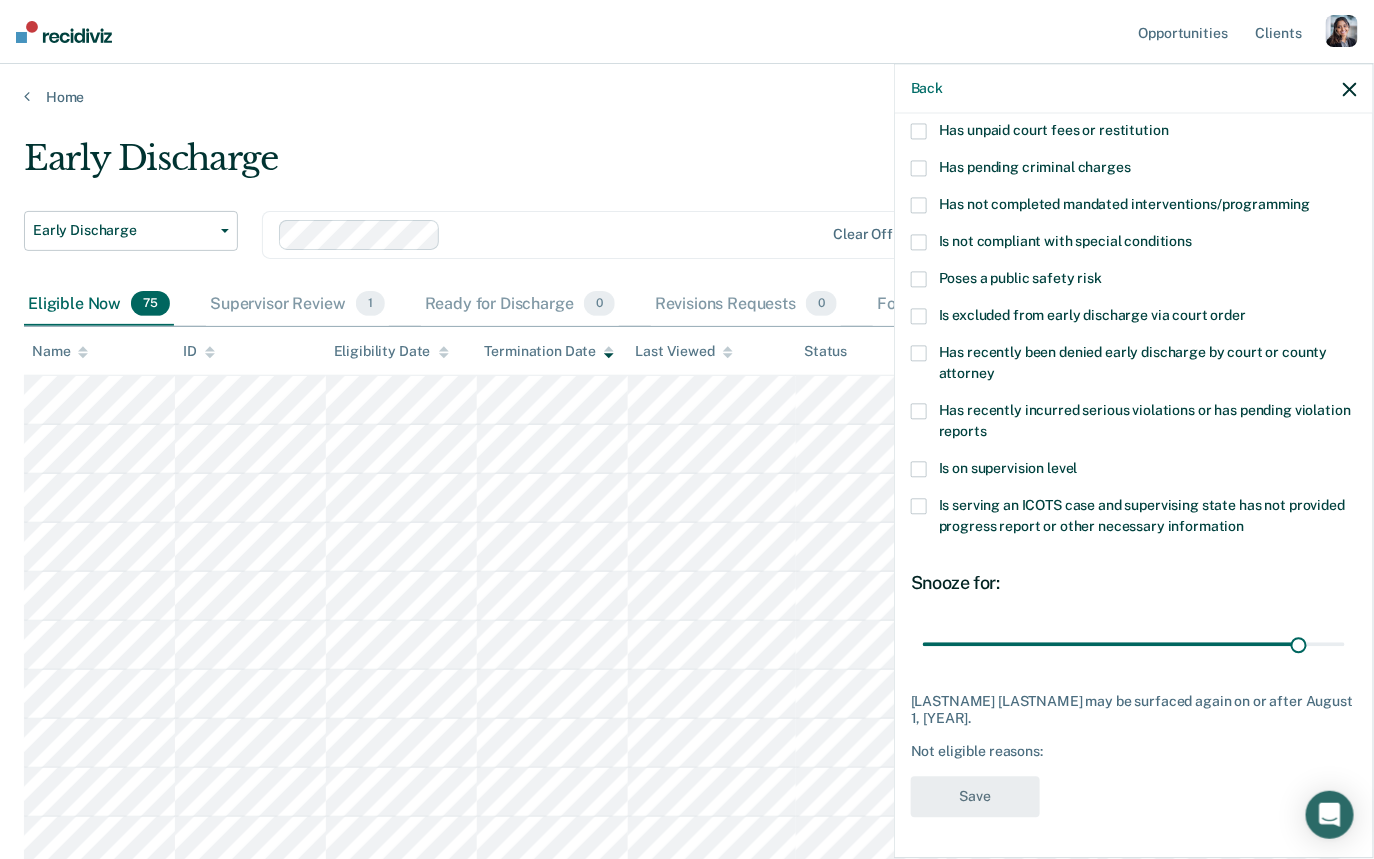click at bounding box center (919, 354) 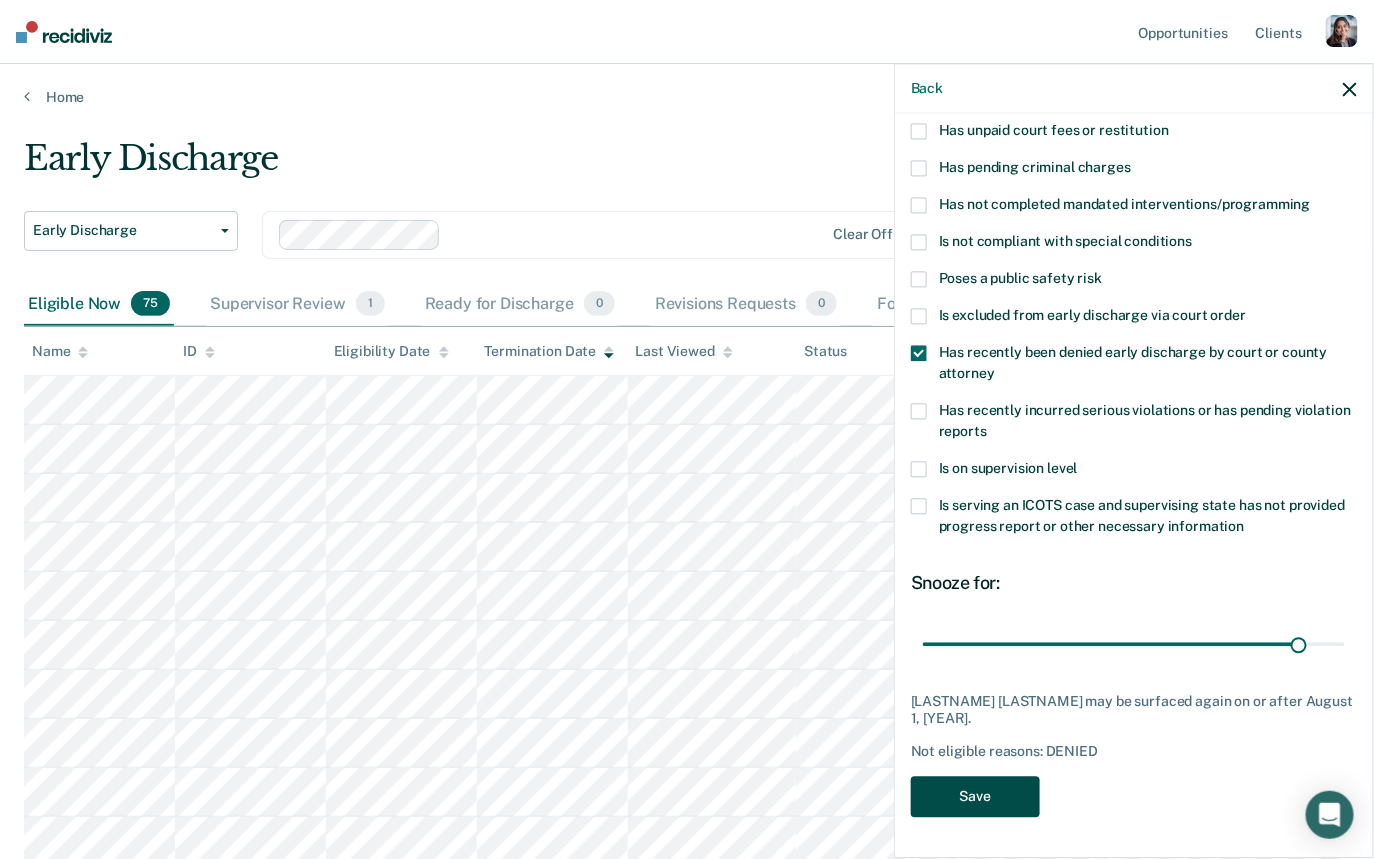 click on "Save" at bounding box center [975, 797] 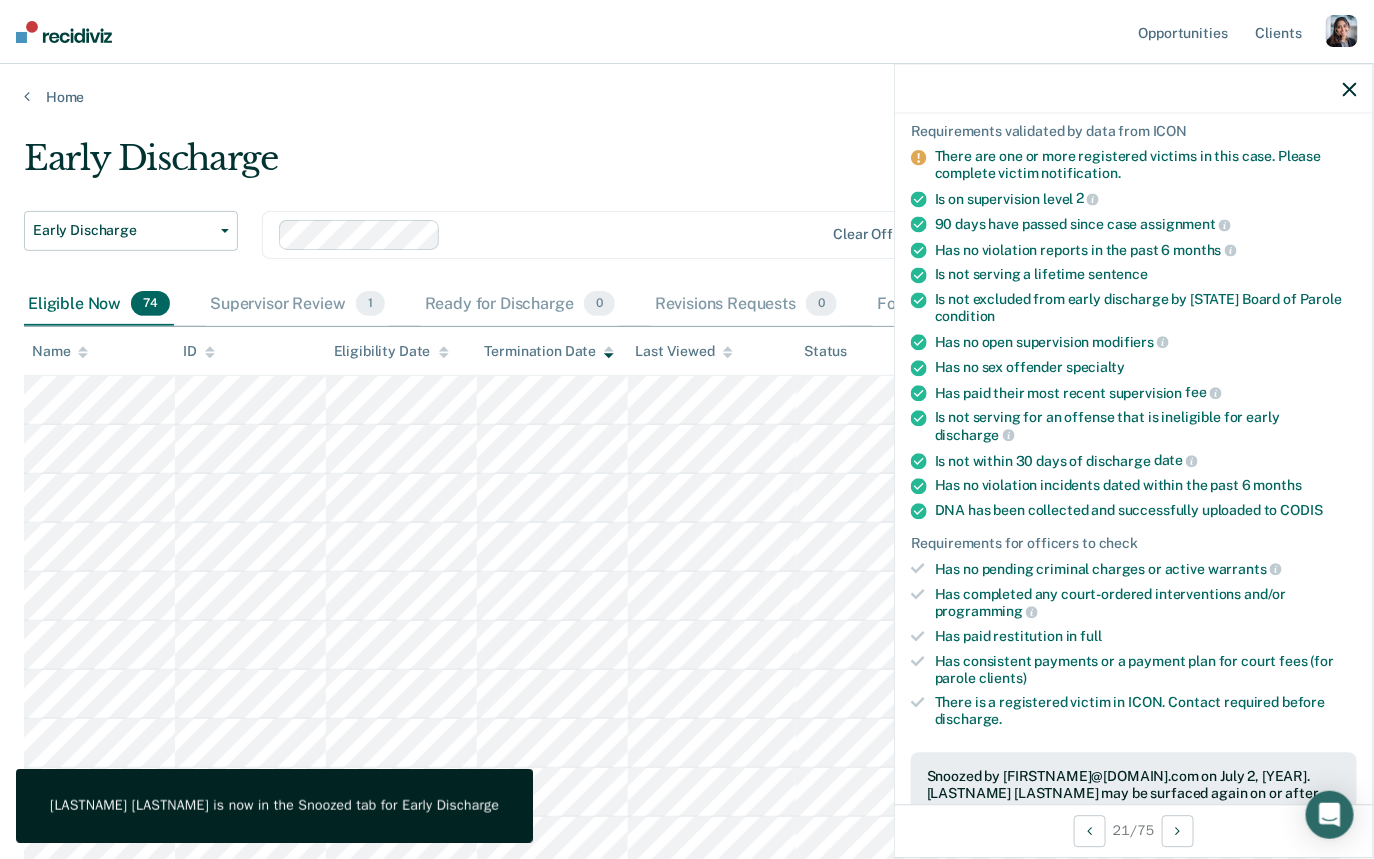 click on "Home" at bounding box center [687, 85] 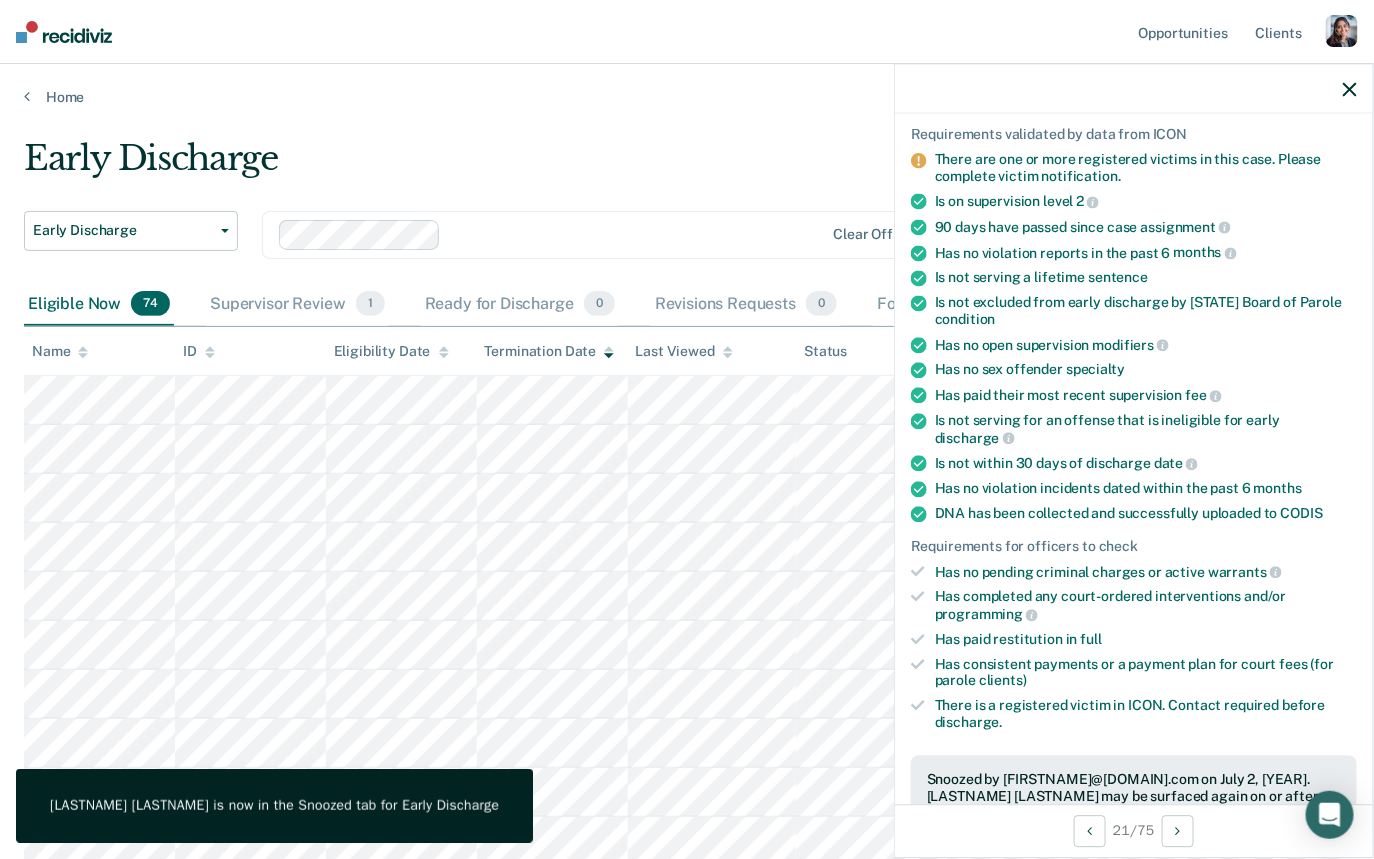 click on "Early Discharge Early Discharge Early Discharge Clear officers Eligible Now 74 Supervisor Review 1 Ready for Discharge 0 Revisions Requests 0 Forms Submitted 1 Snoozed 1
To pick up a draggable item, press the space bar.
While dragging, use the arrow keys to move the item.
Press space again to drop the item in its new position, or press escape to cancel.
Name ID Eligibility Date Termination Date Last Viewed Status Assigned to Load more" at bounding box center (687, 1081) 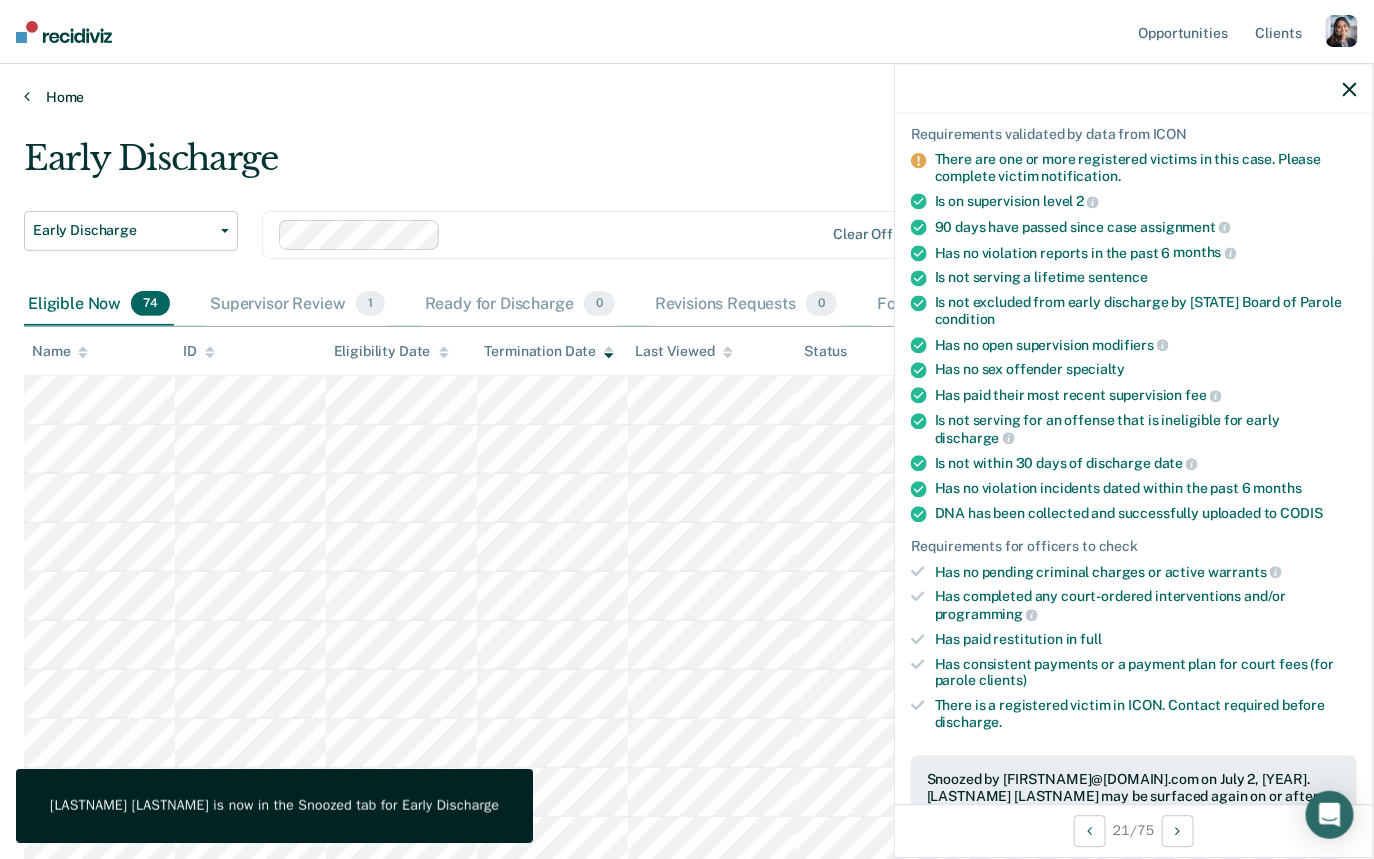 click on "Home" at bounding box center (687, 97) 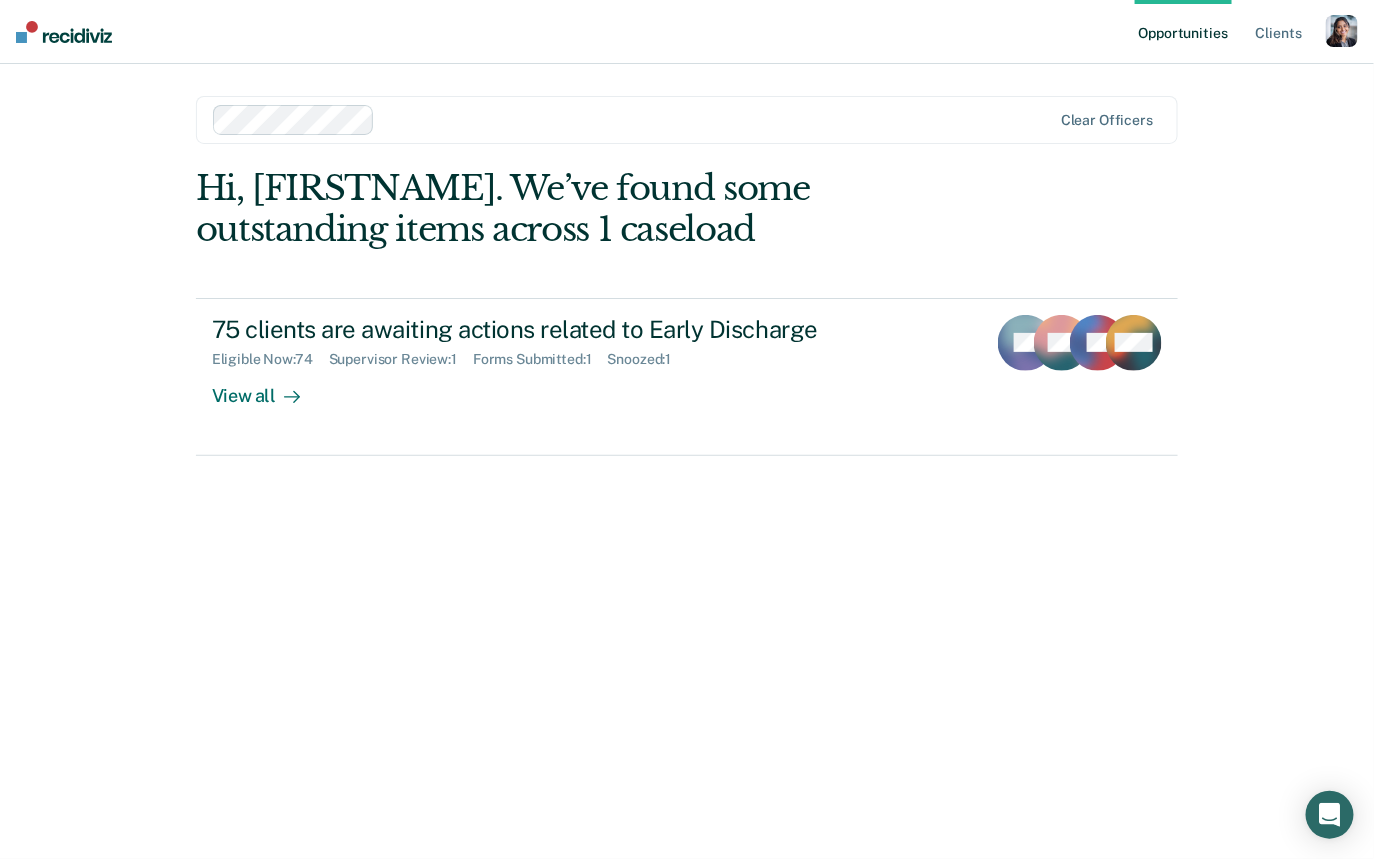 click on "Hi, [PERSON]. We’ve found some outstanding items across 1 caseload 75 clients are awaiting actions related to Early Discharge Eligible Now : 74 Supervisor Review : 1 Forms Submitted : 1 Snoozed : 1 View all SR MT FF + 72" at bounding box center (687, 485) 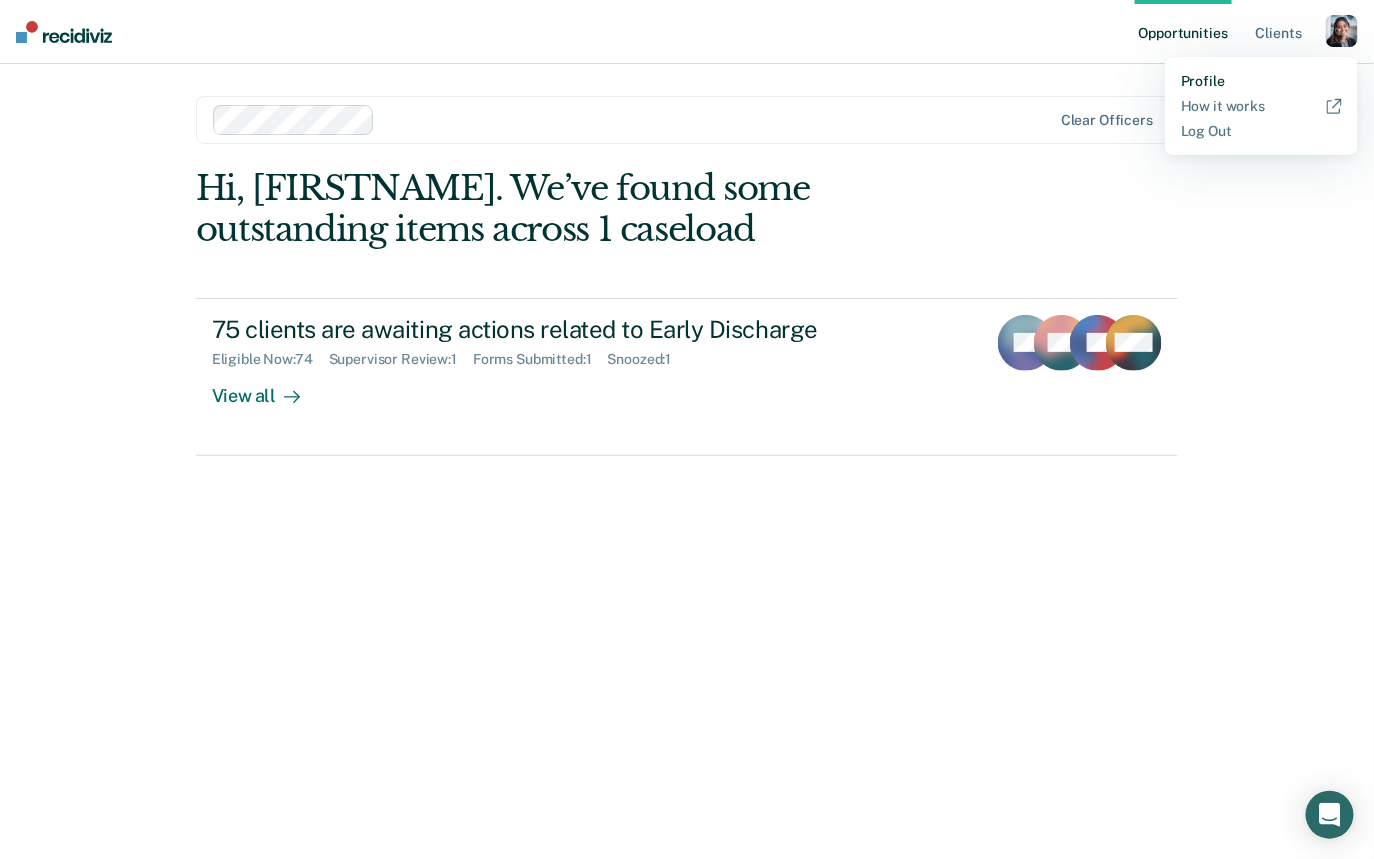 click on "Profile" at bounding box center [1261, 81] 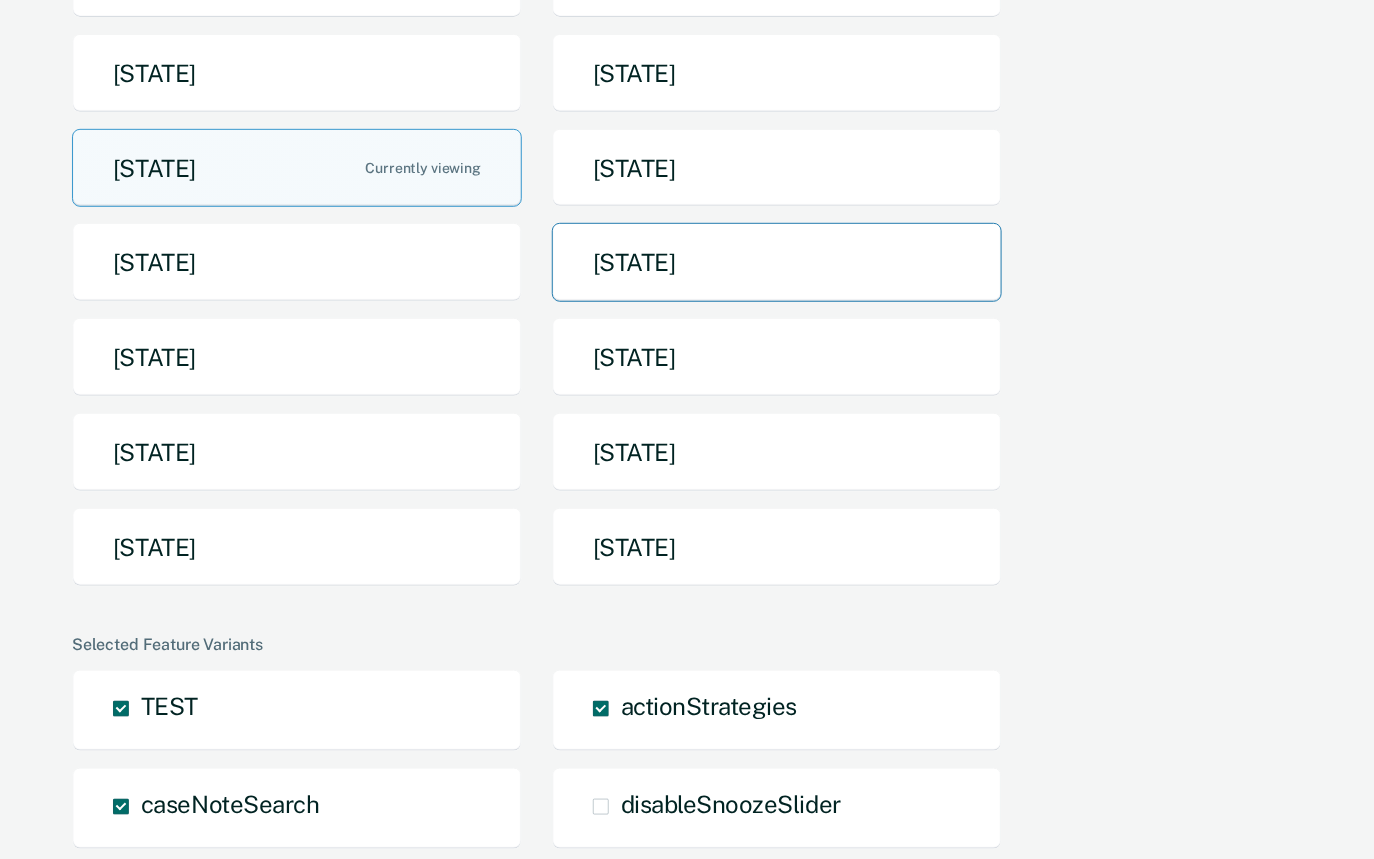scroll, scrollTop: 380, scrollLeft: 0, axis: vertical 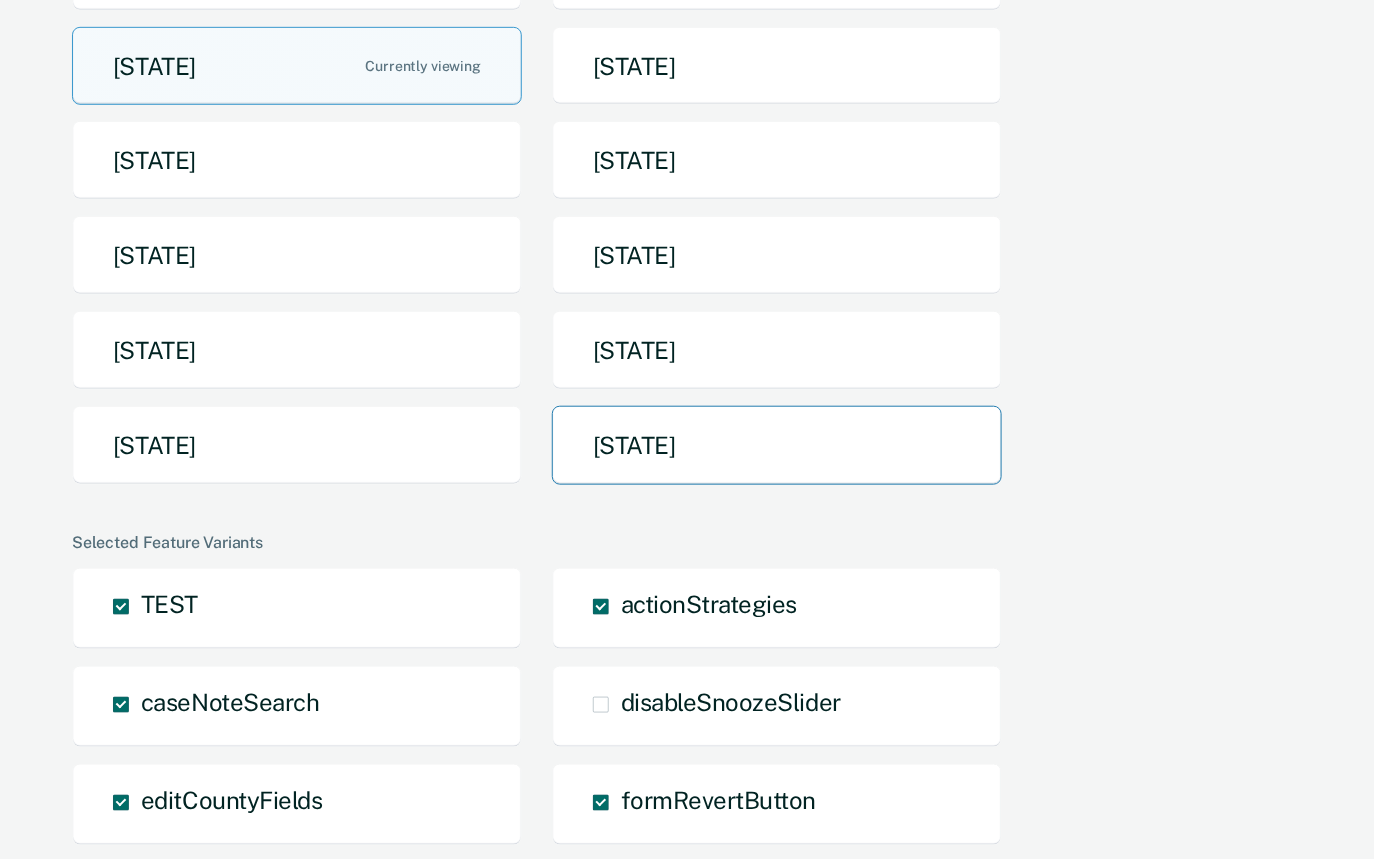 click on "[STATE]" at bounding box center (777, 445) 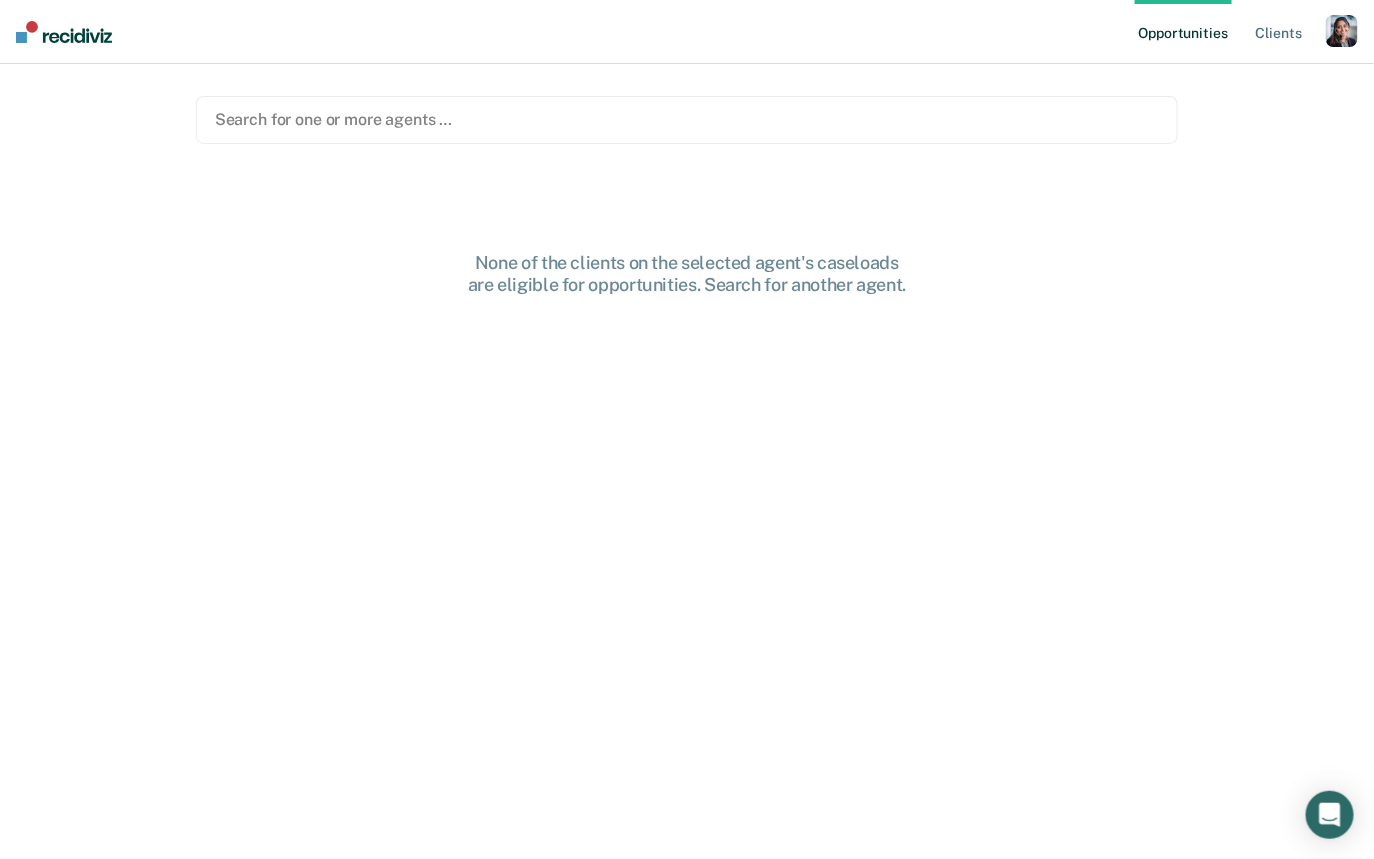 click at bounding box center [1342, 31] 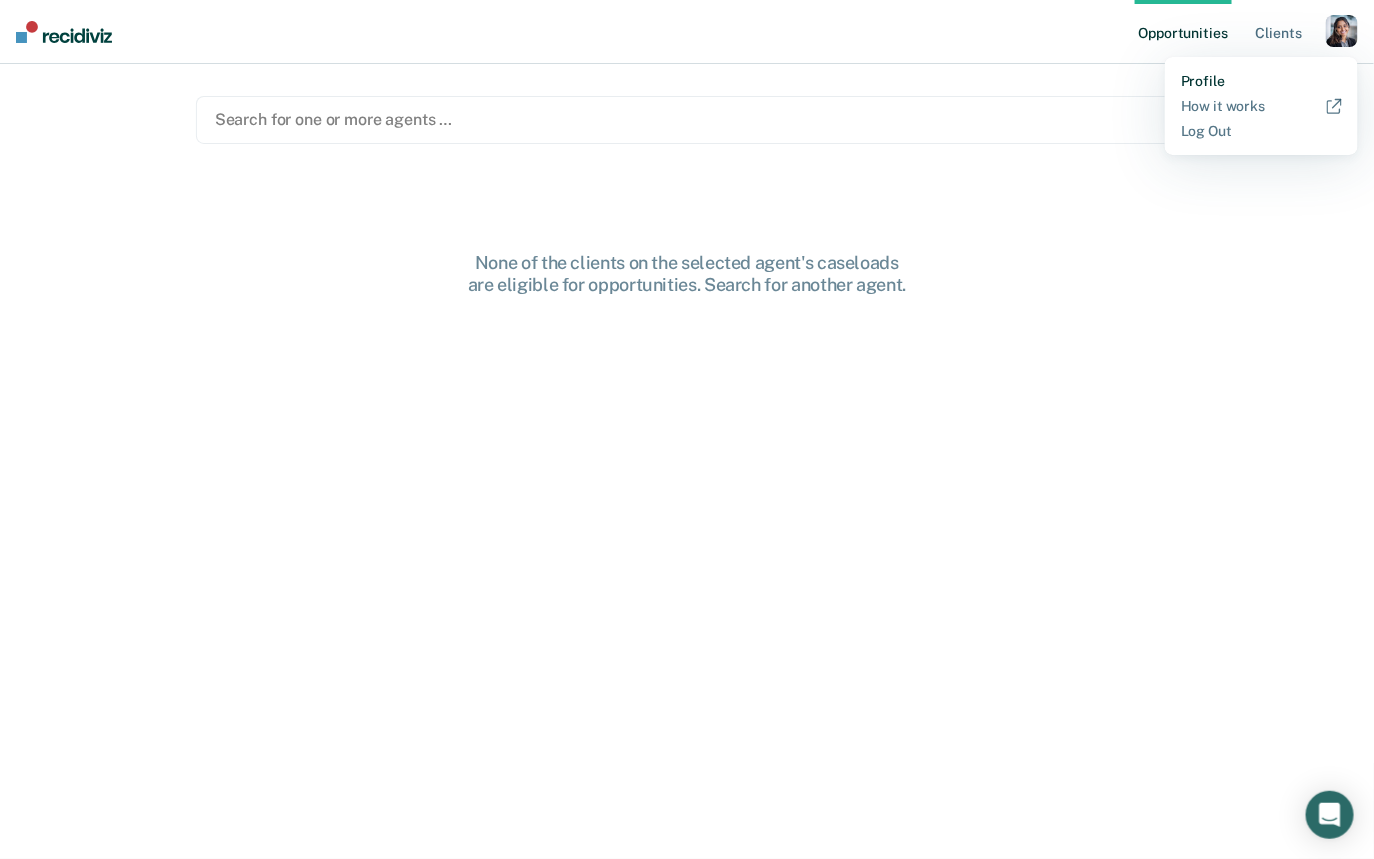 click on "Profile" at bounding box center [1261, 81] 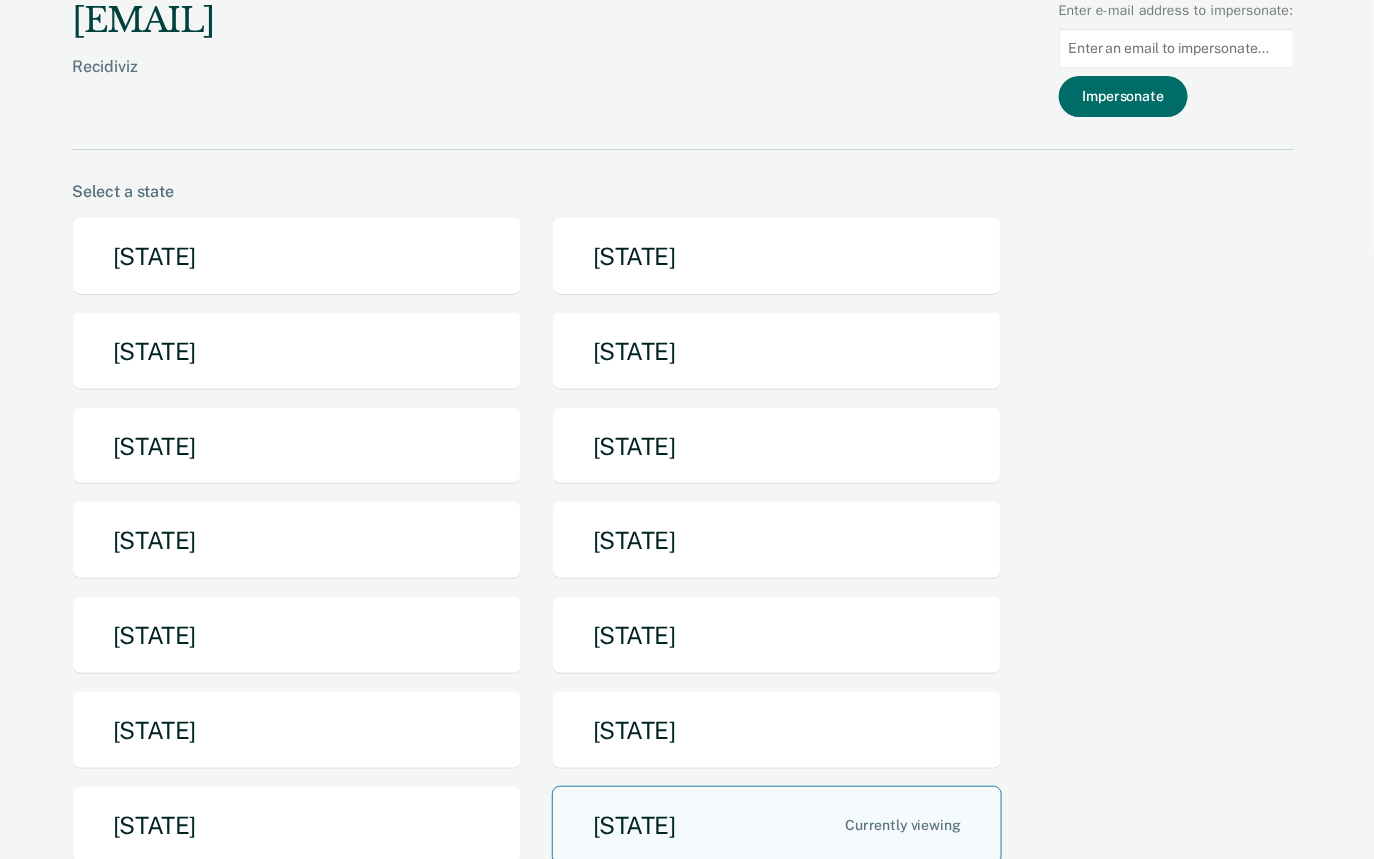 click on "[STATE]" at bounding box center [777, 825] 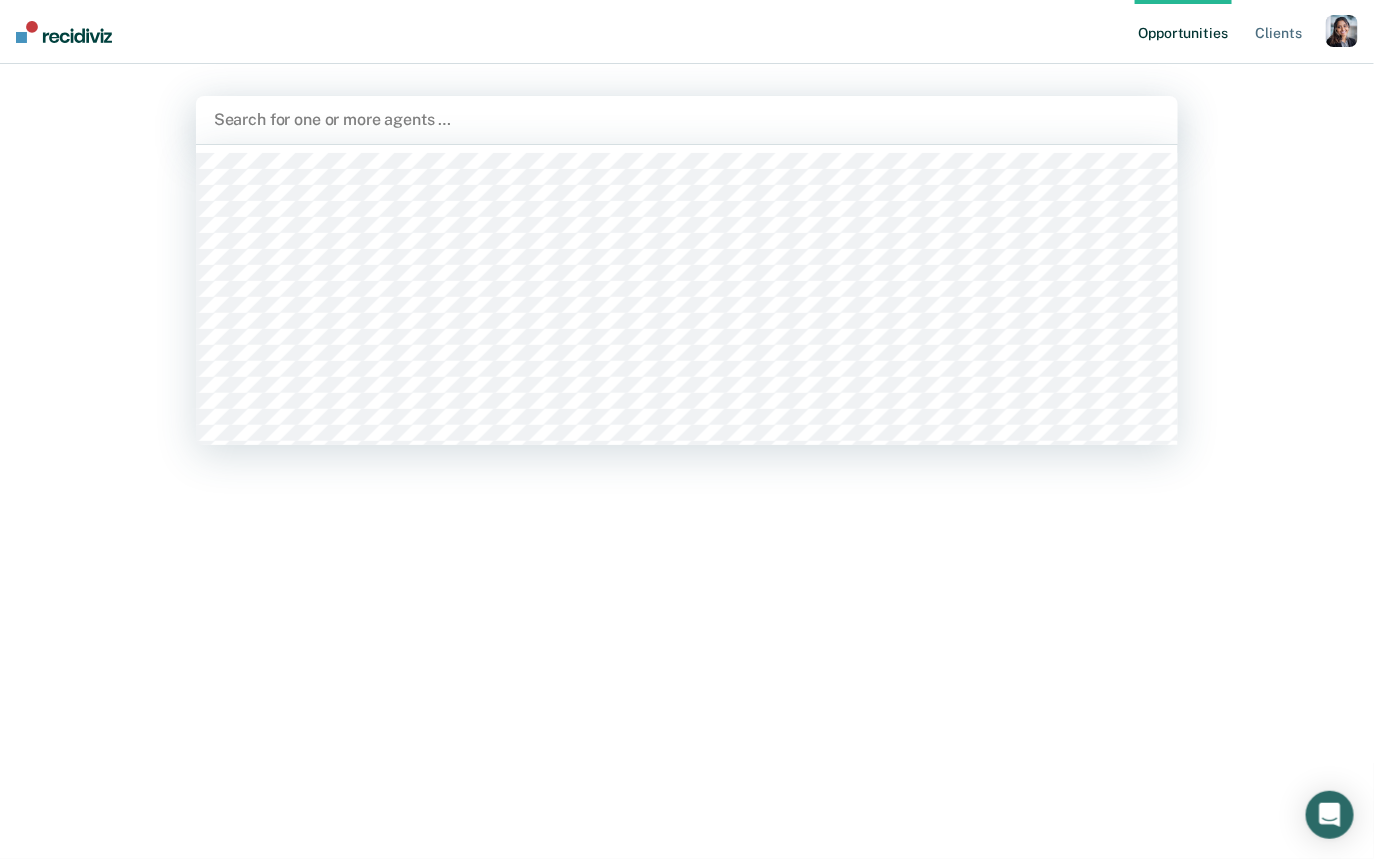 click on "Search for one or more agents …" at bounding box center (687, 120) 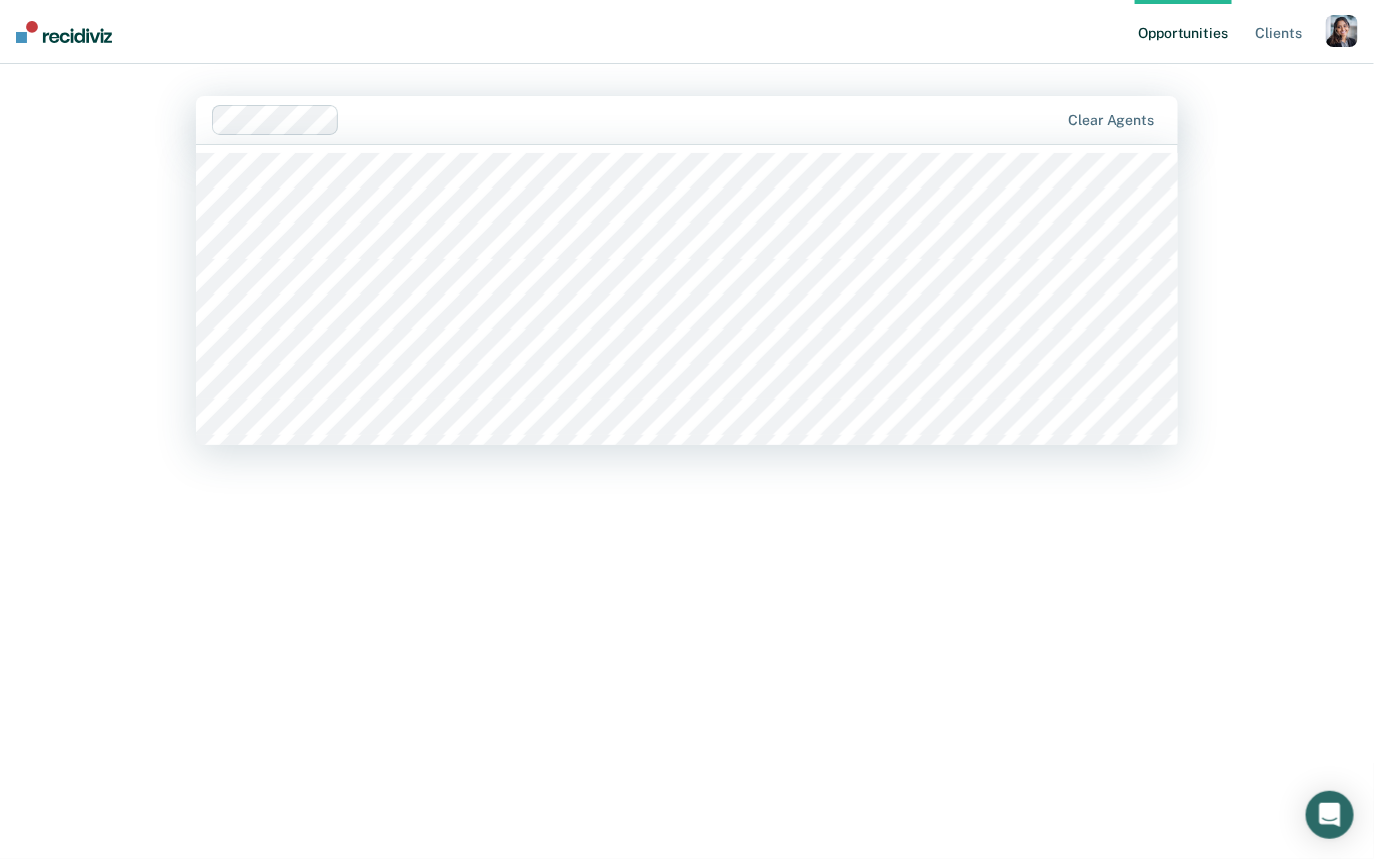 click at bounding box center (703, 119) 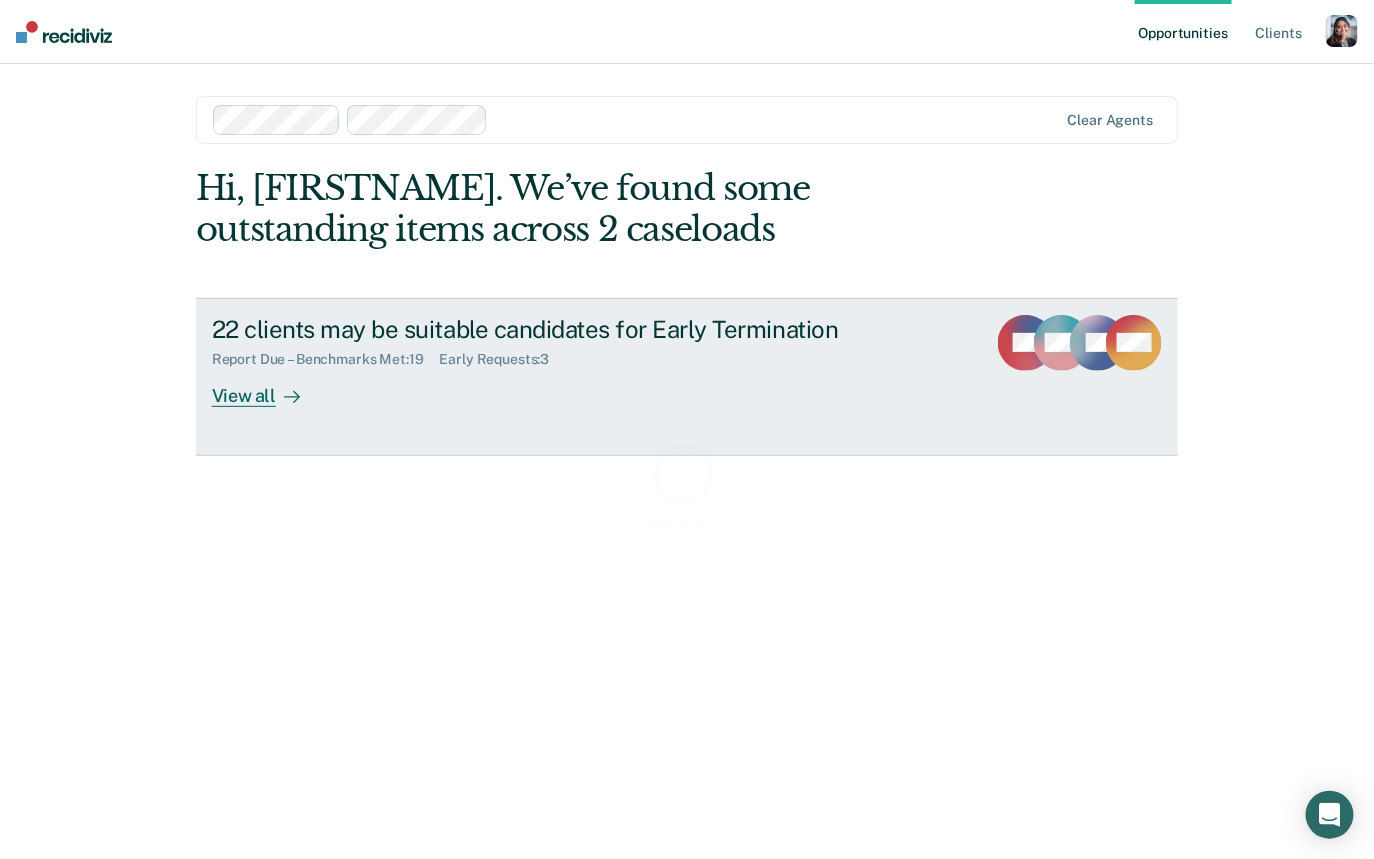 click on "22 clients may be suitable candidates for Early Termination Report Due – Benchmarks Met : 19 Early Requests : 3 View all" at bounding box center (587, 361) 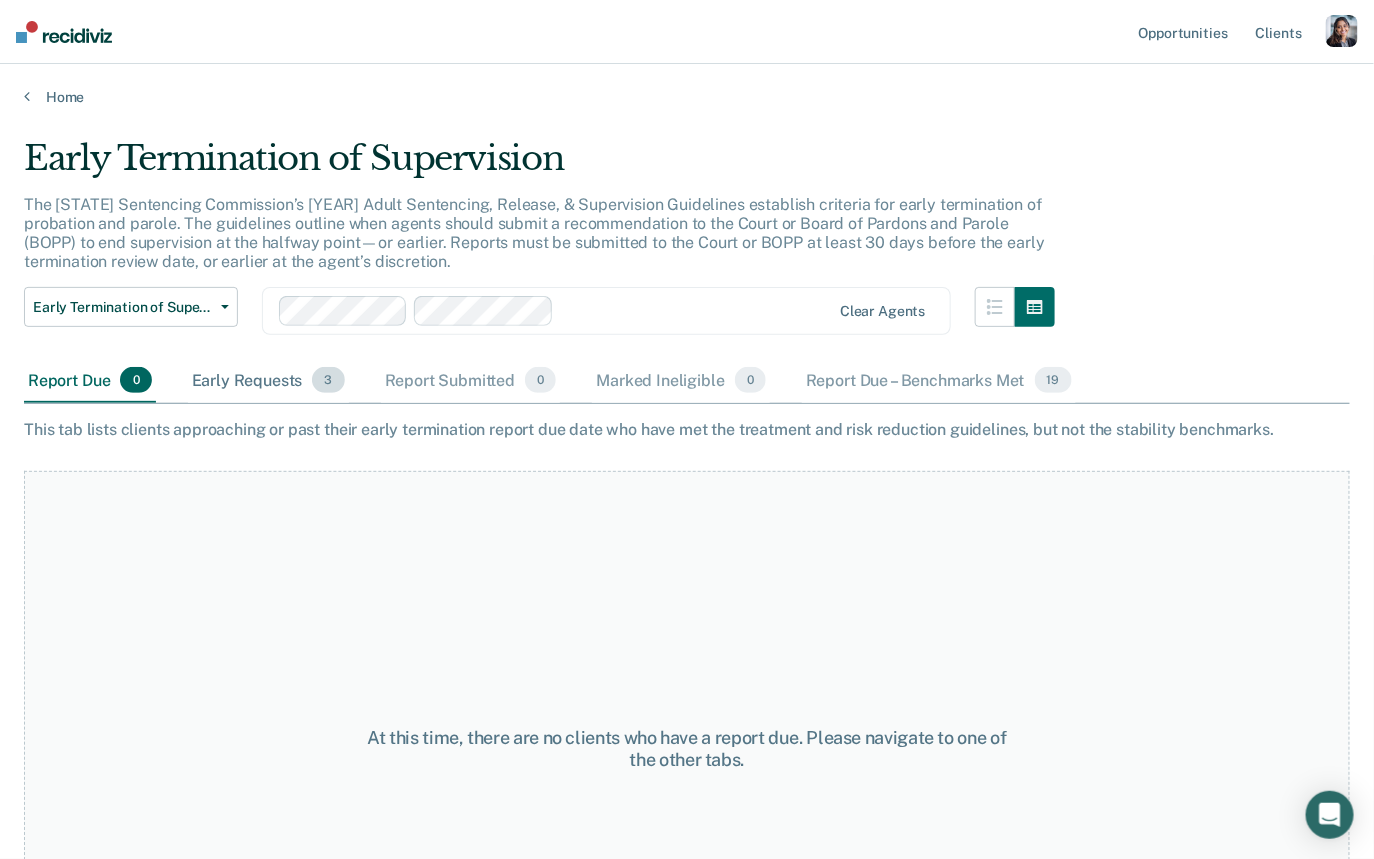 click on "3" at bounding box center (328, 380) 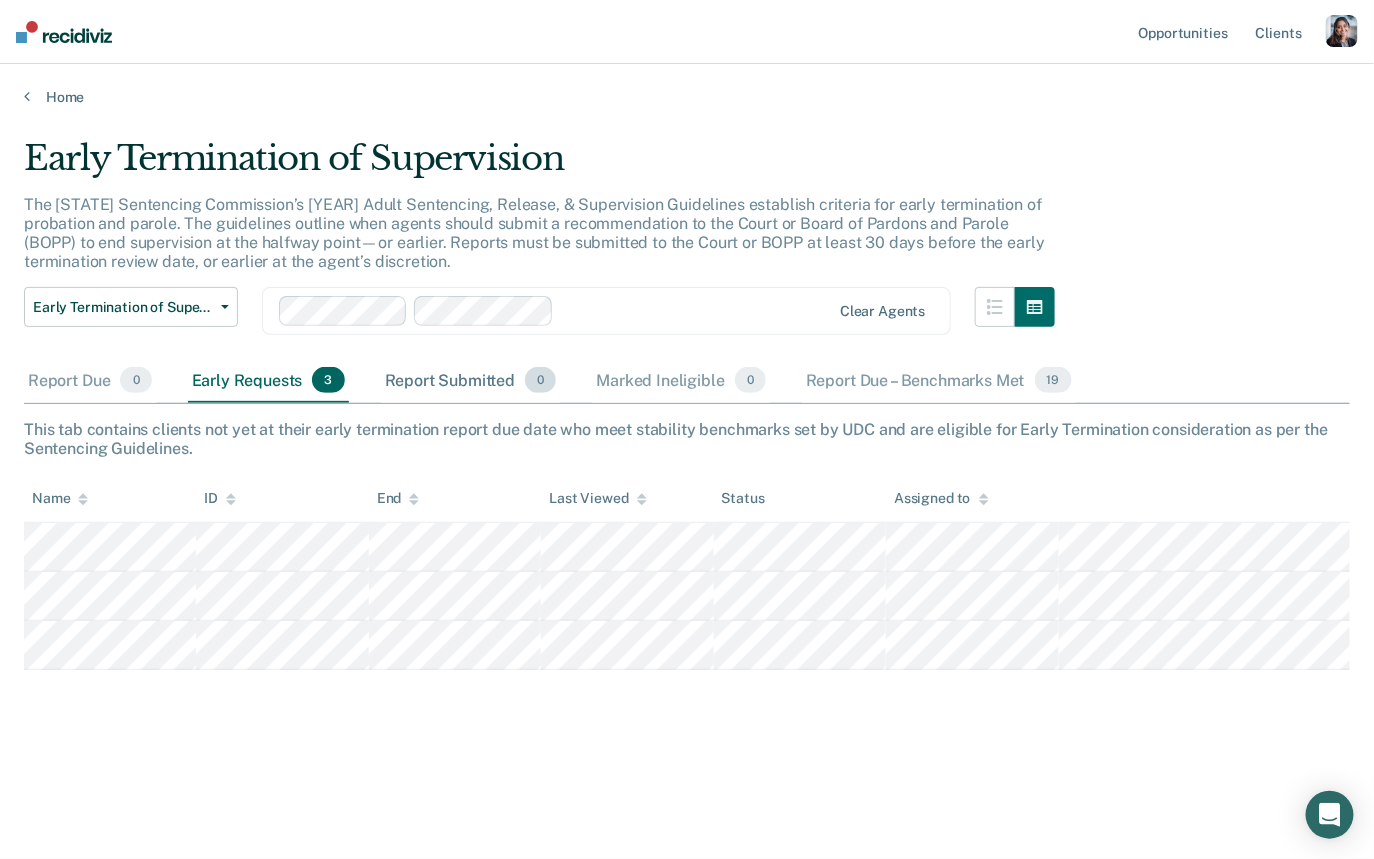 click on "Report Submitted 0" at bounding box center (471, 381) 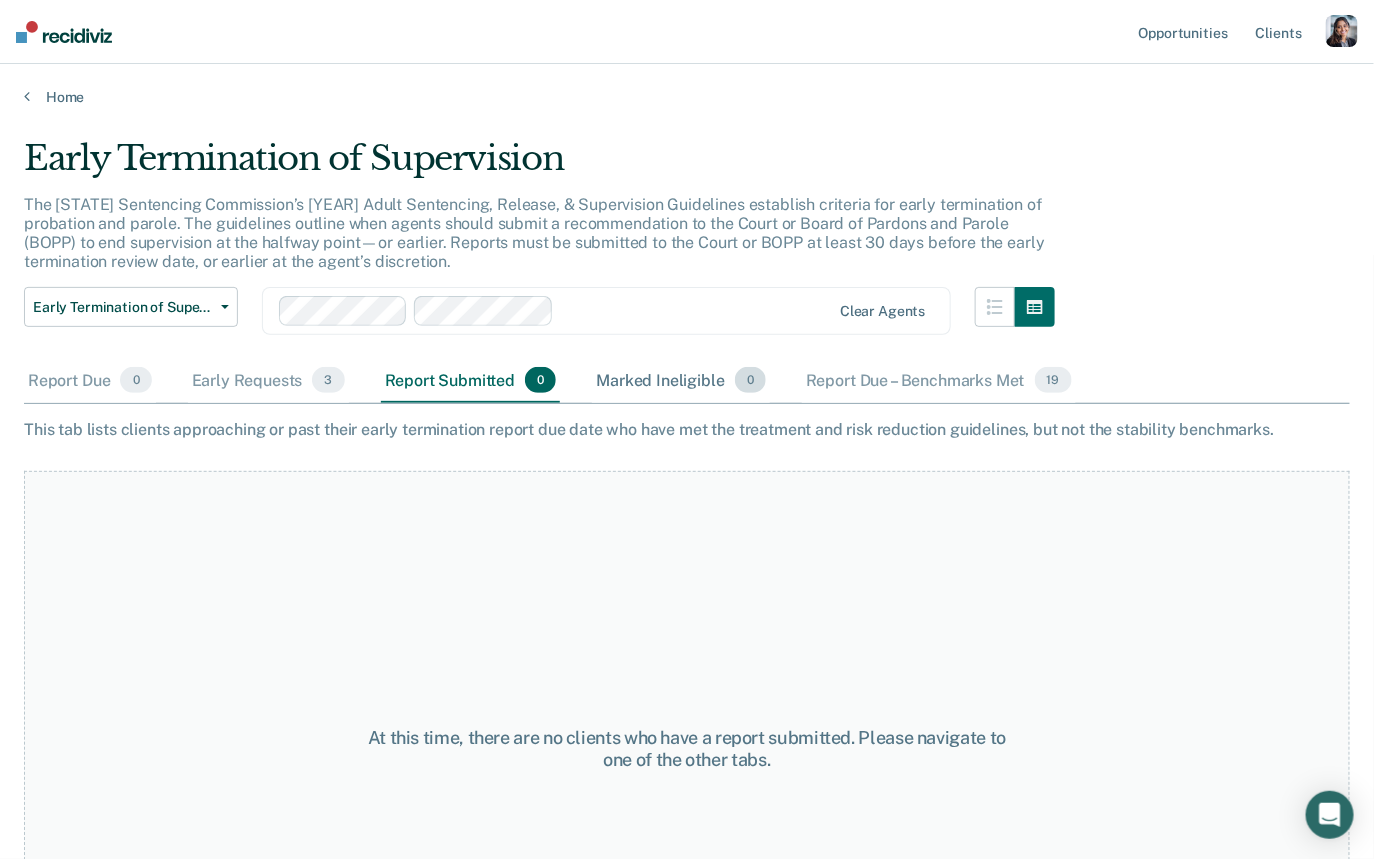 click on "Marked Ineligible 0" at bounding box center [681, 381] 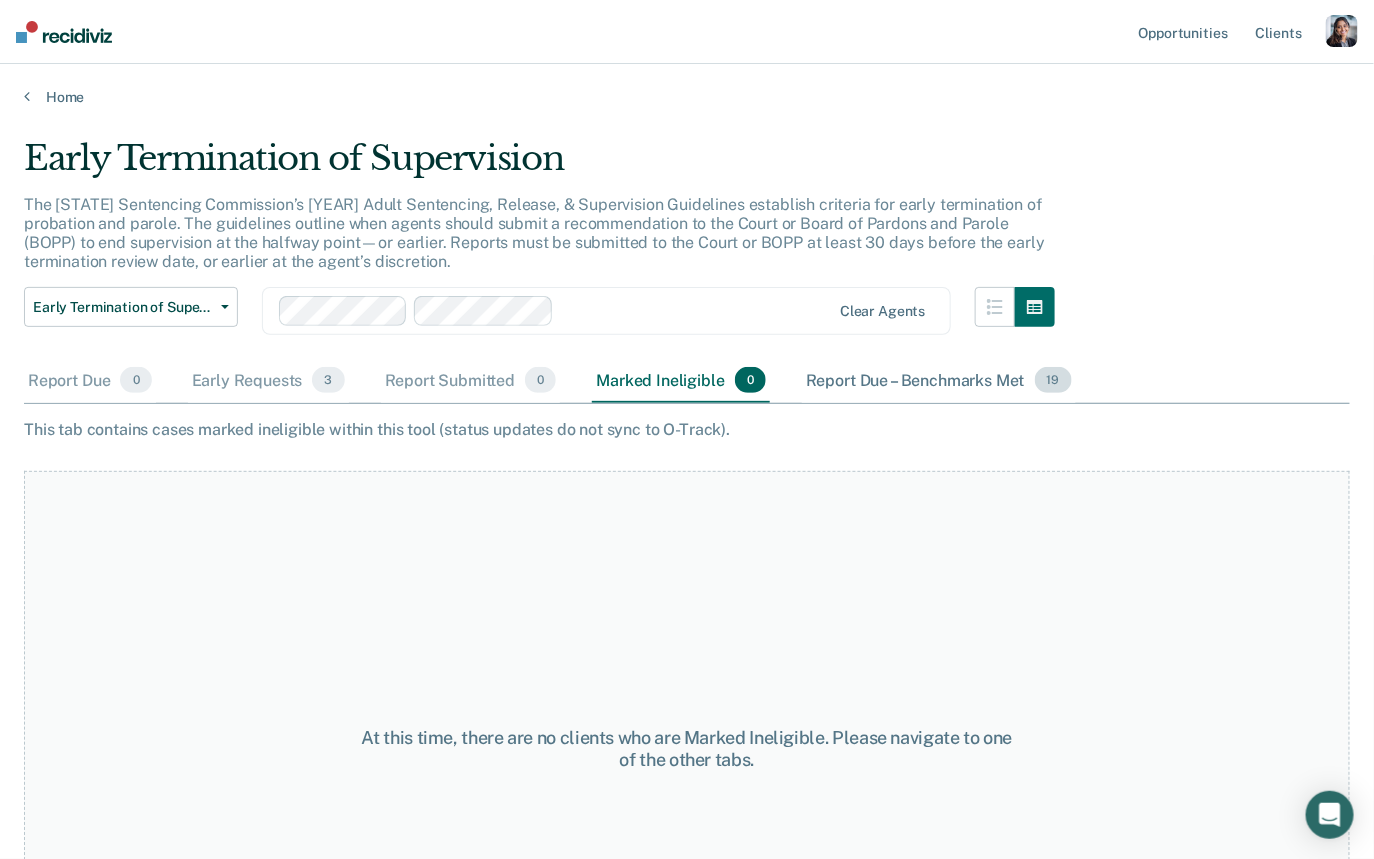 click on "Report Due – Benchmarks Met 19" at bounding box center (939, 381) 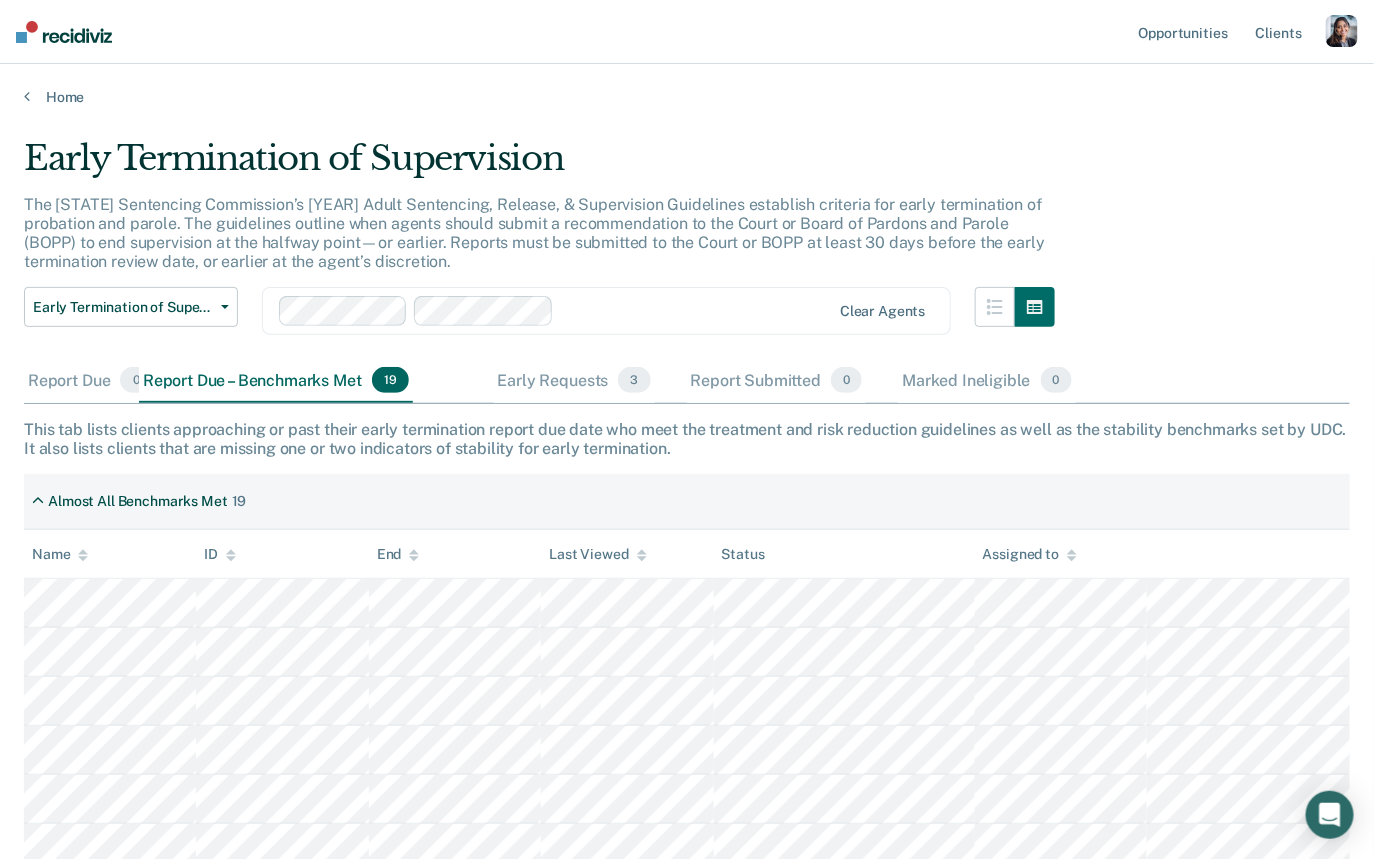 drag, startPoint x: 964, startPoint y: 384, endPoint x: 300, endPoint y: 422, distance: 665.0865 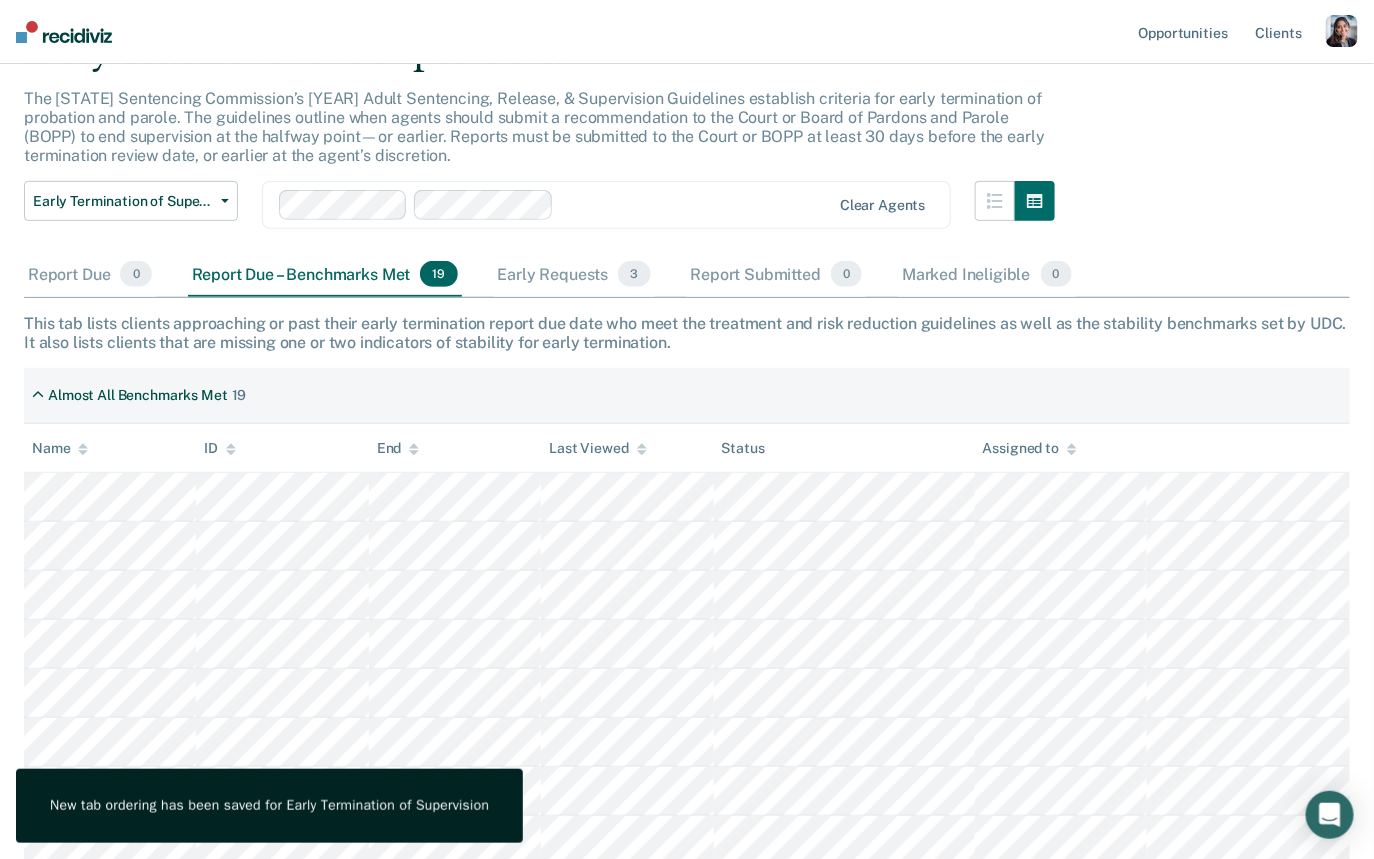 scroll, scrollTop: 110, scrollLeft: 0, axis: vertical 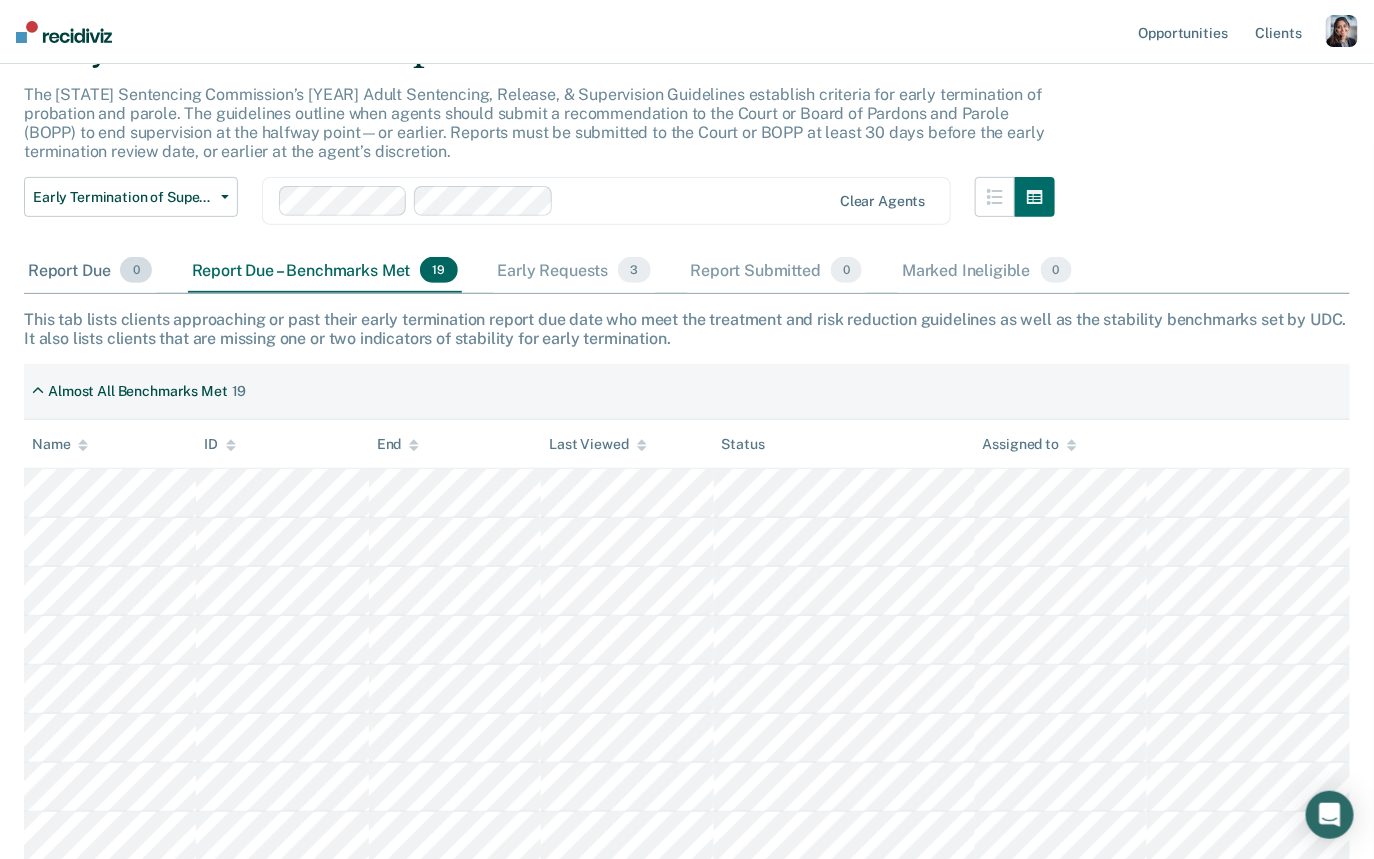 click on "Report Due 0" at bounding box center [90, 271] 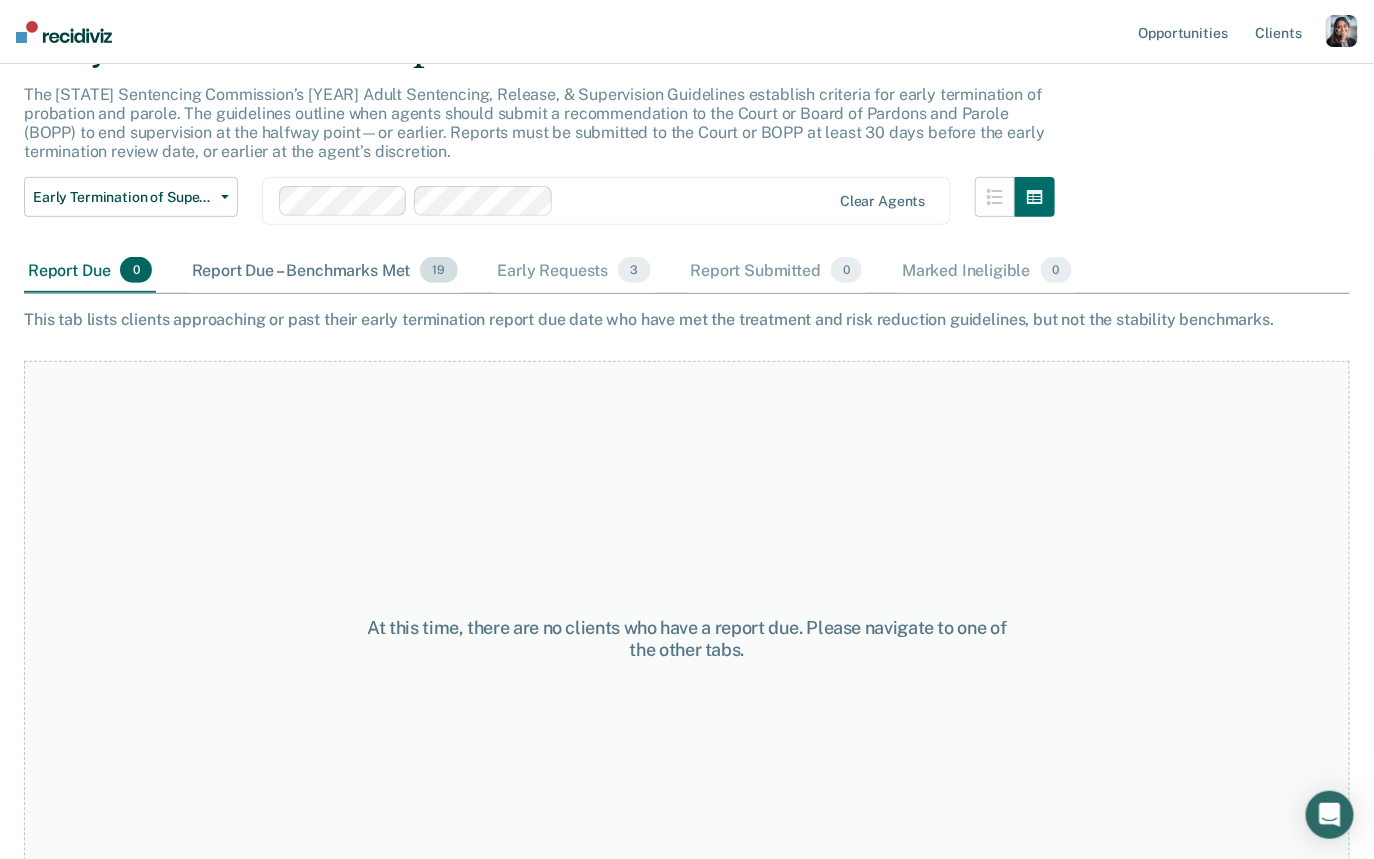 click on "Report Due – Benchmarks Met 19" at bounding box center [325, 271] 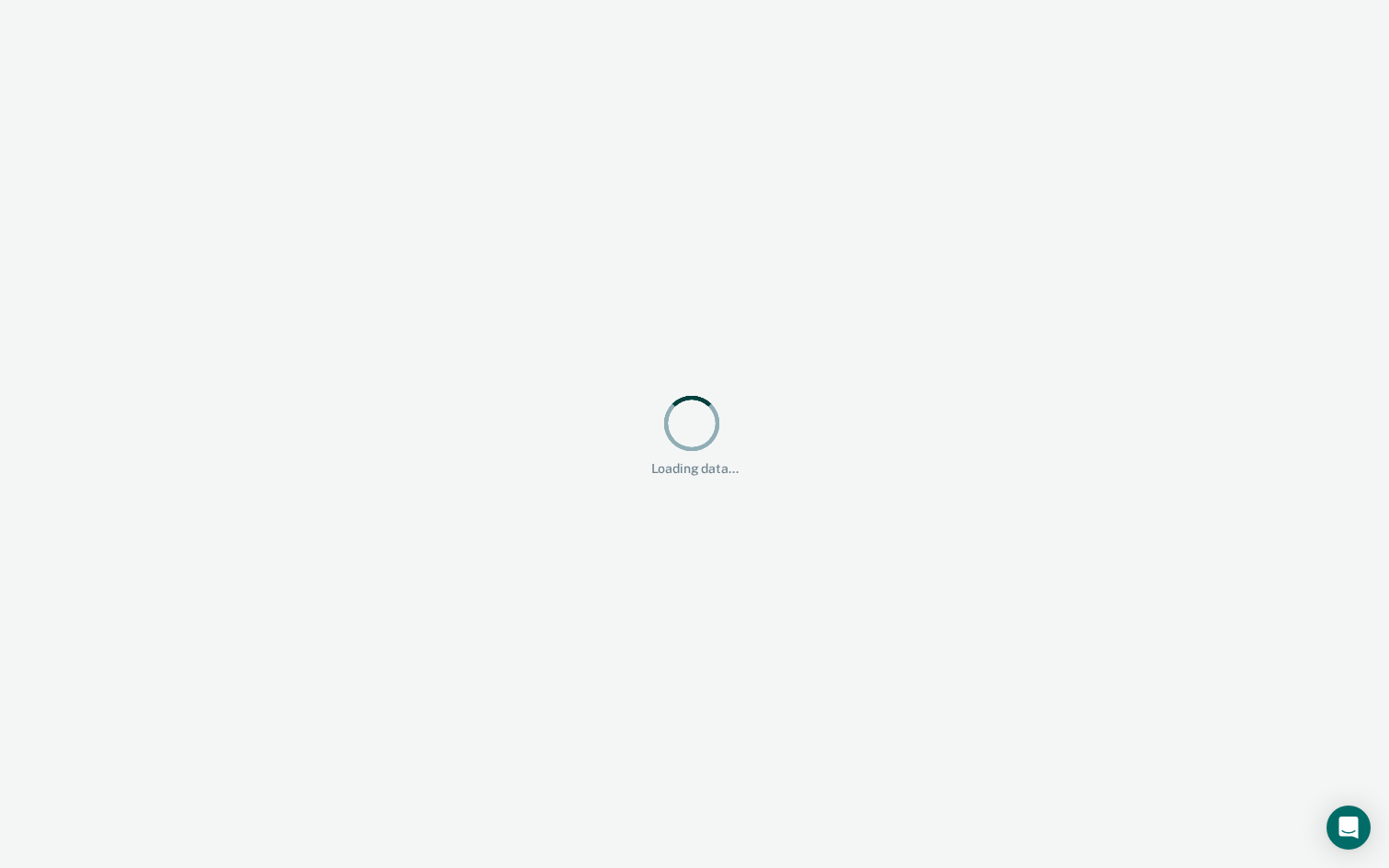 scroll, scrollTop: 0, scrollLeft: 0, axis: both 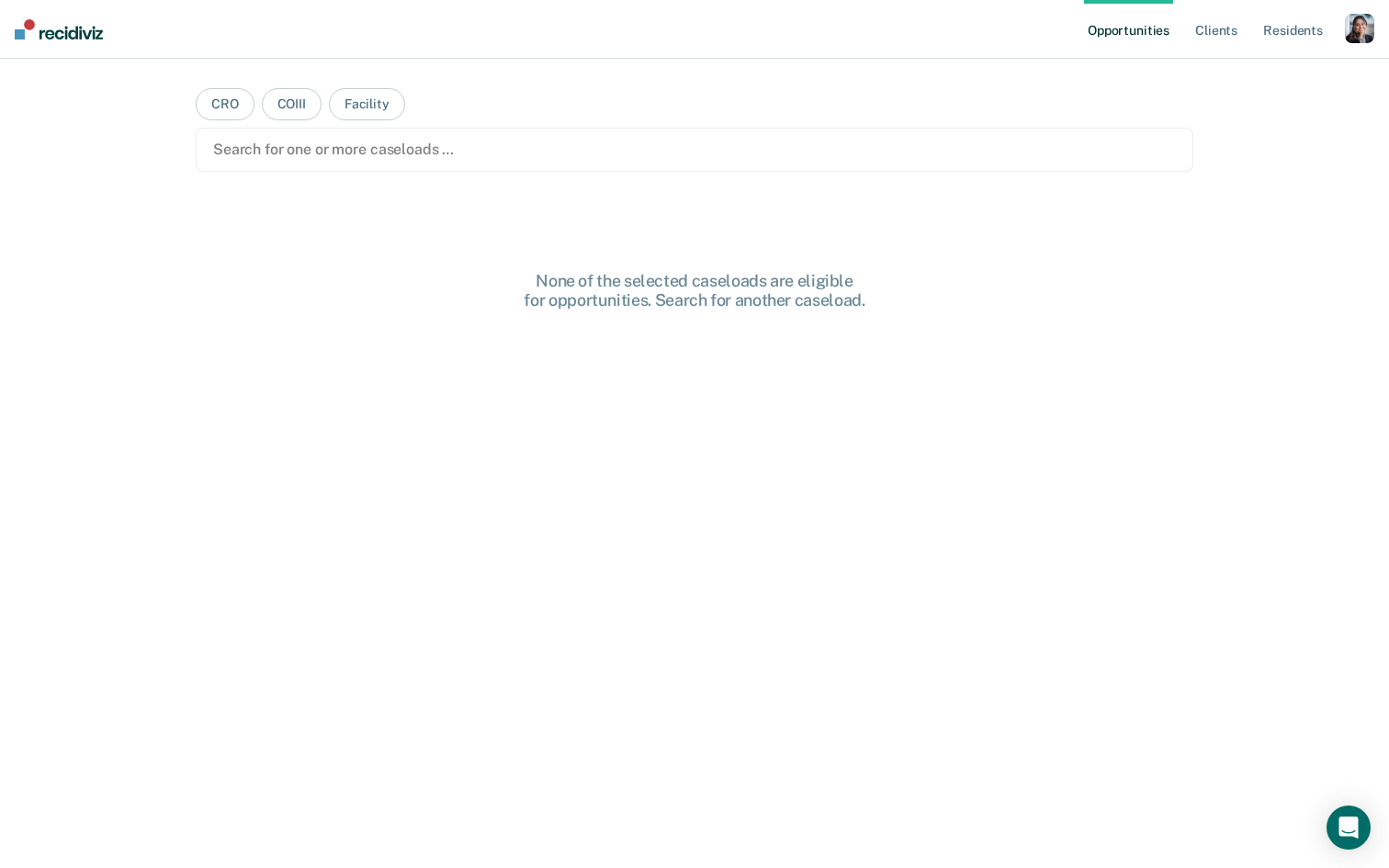 click at bounding box center [1360, 28] 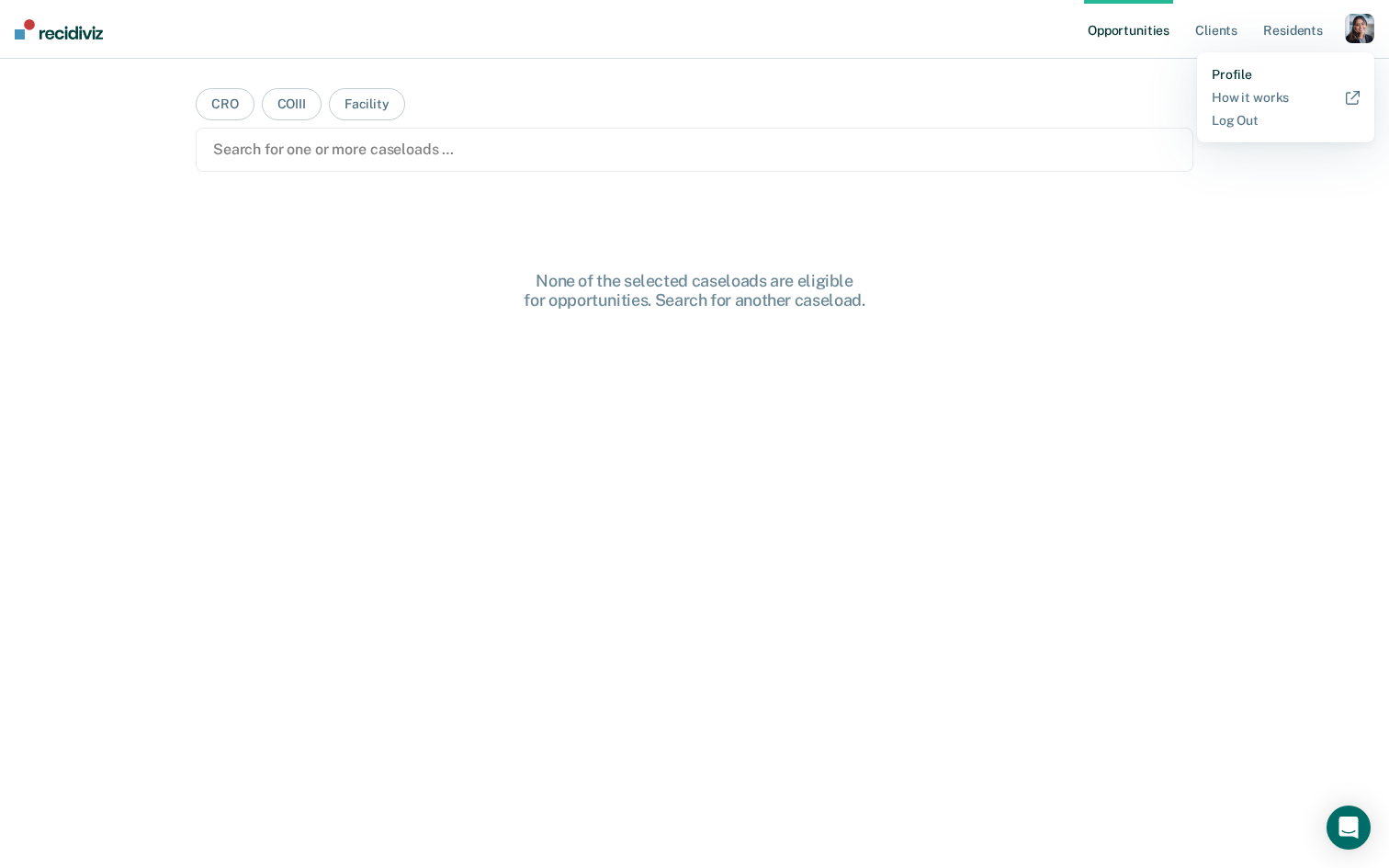 click on "Profile" at bounding box center (1285, 74) 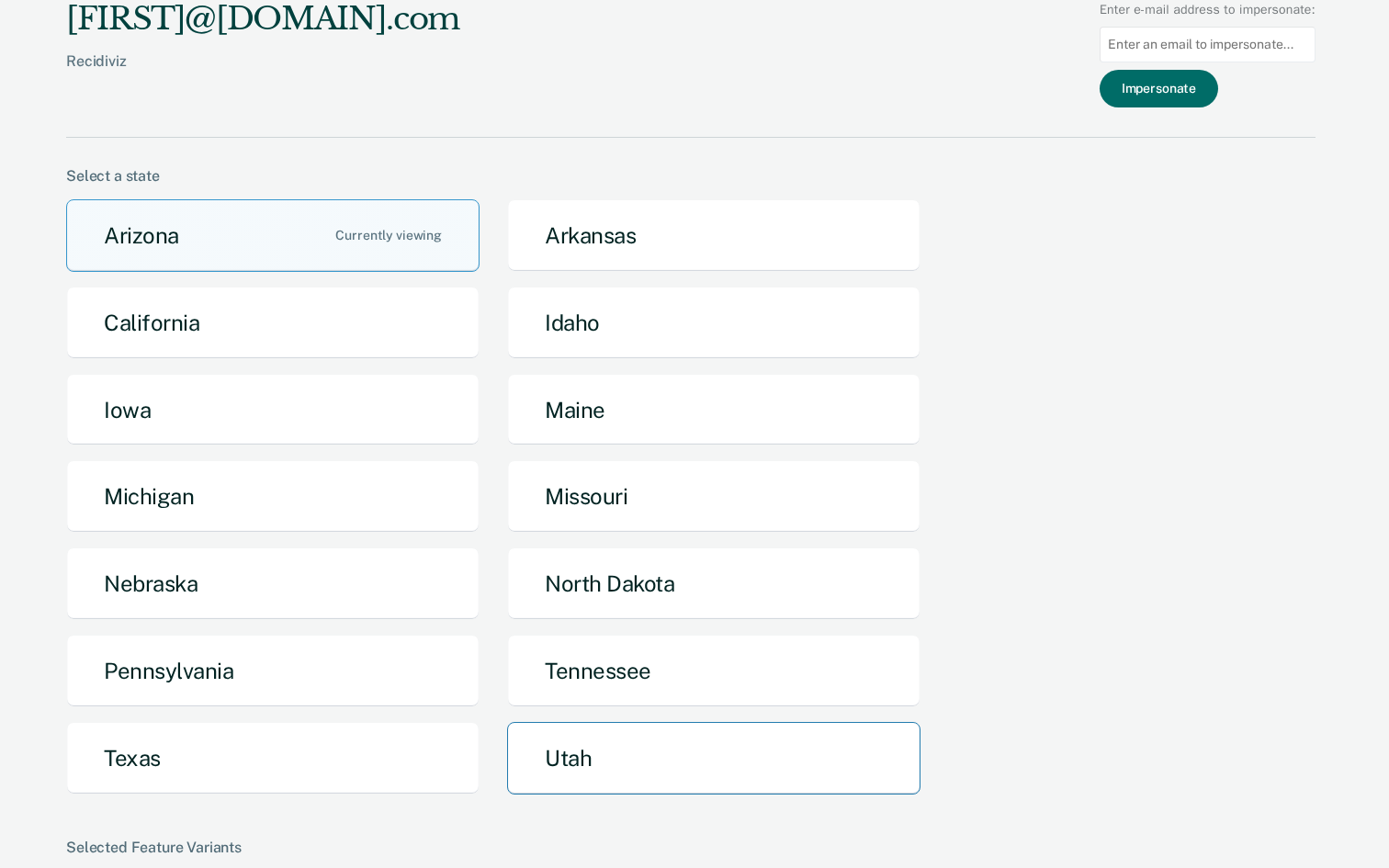 click on "Utah" at bounding box center (714, 758) 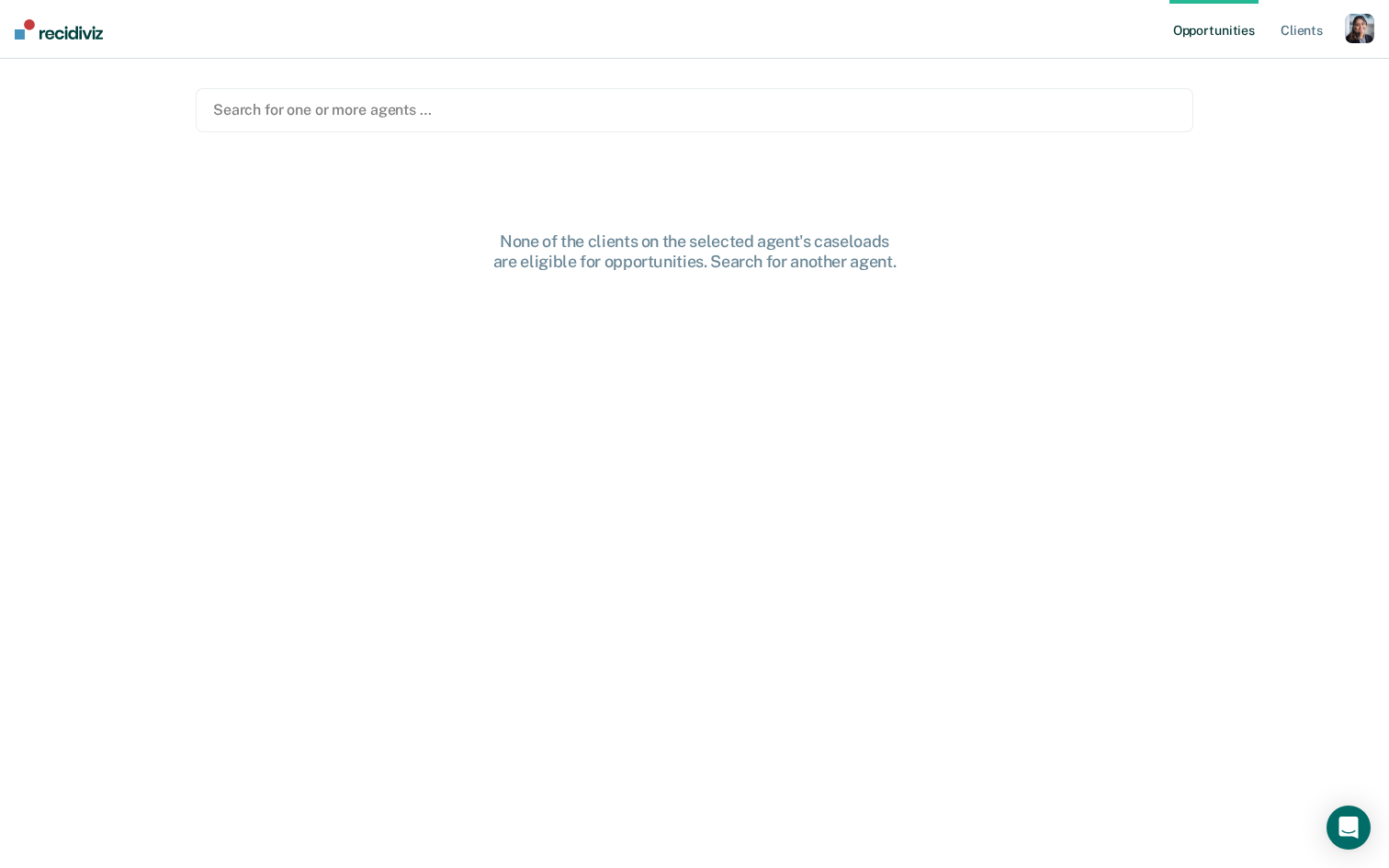 click on "Search for one or more agents … None of the clients on the selected agent's caseloads are eligible for opportunities. Search for another agent." at bounding box center (694, 441) 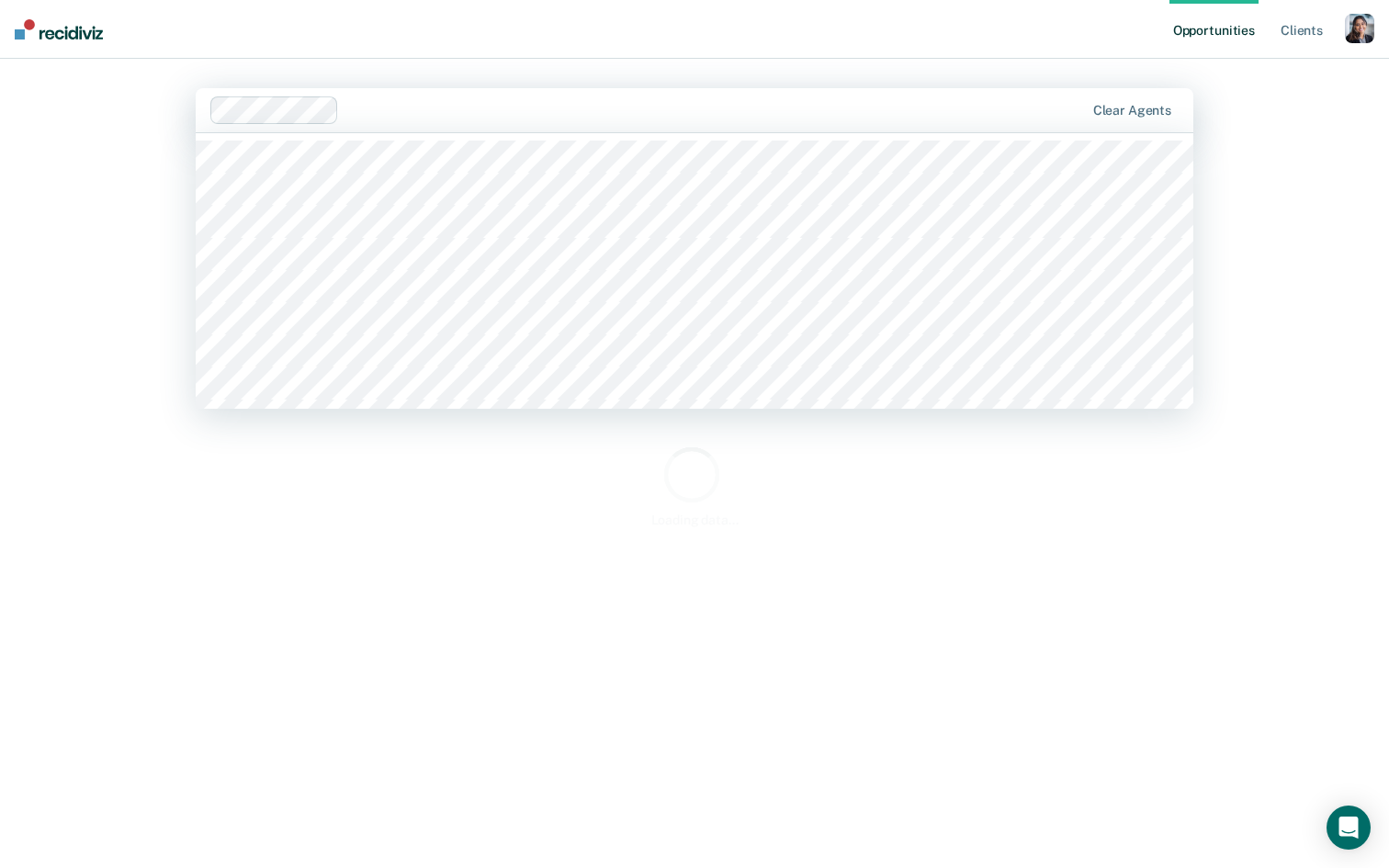 click at bounding box center [648, 110] 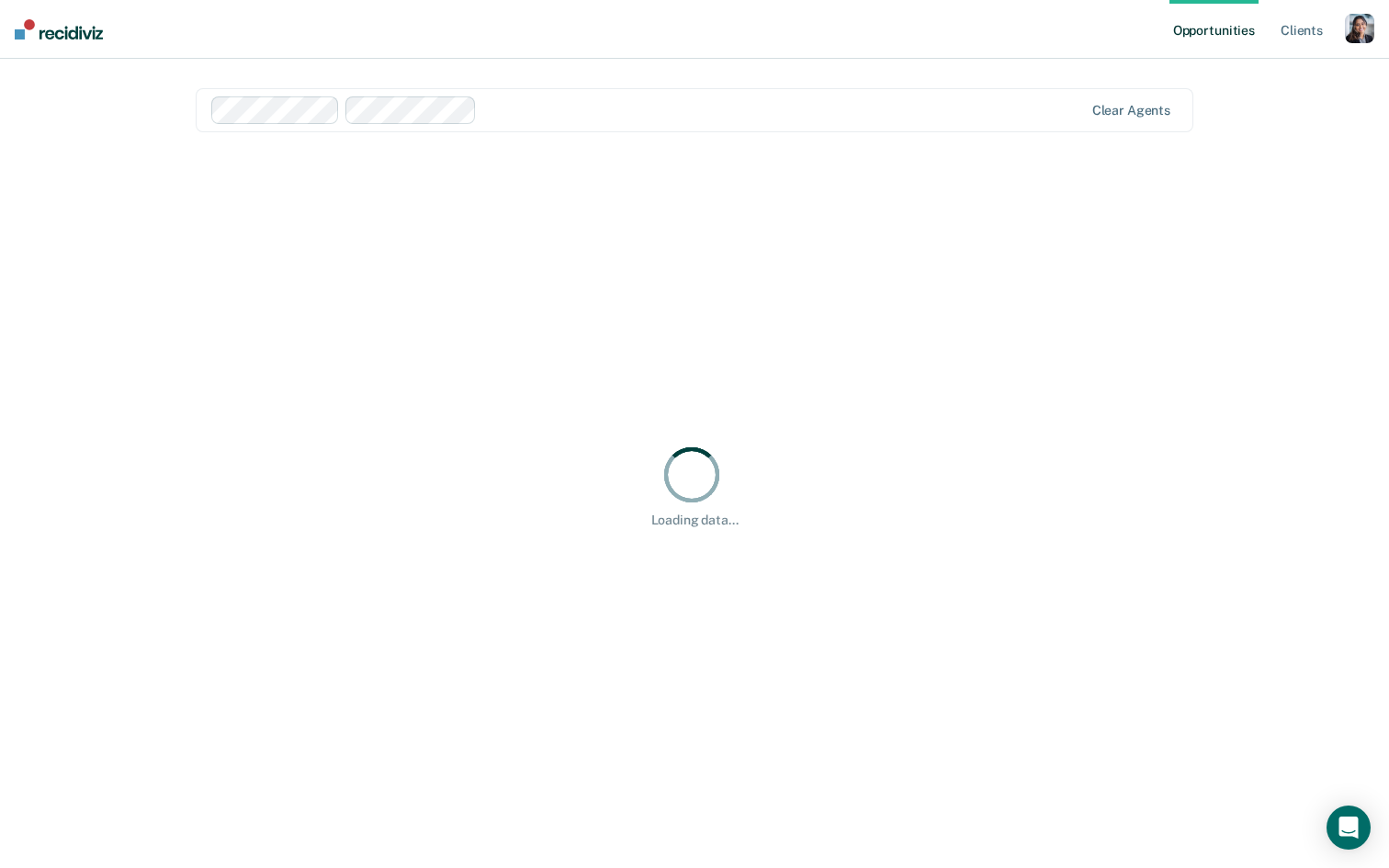 click on "Clear   agents" at bounding box center [694, 110] 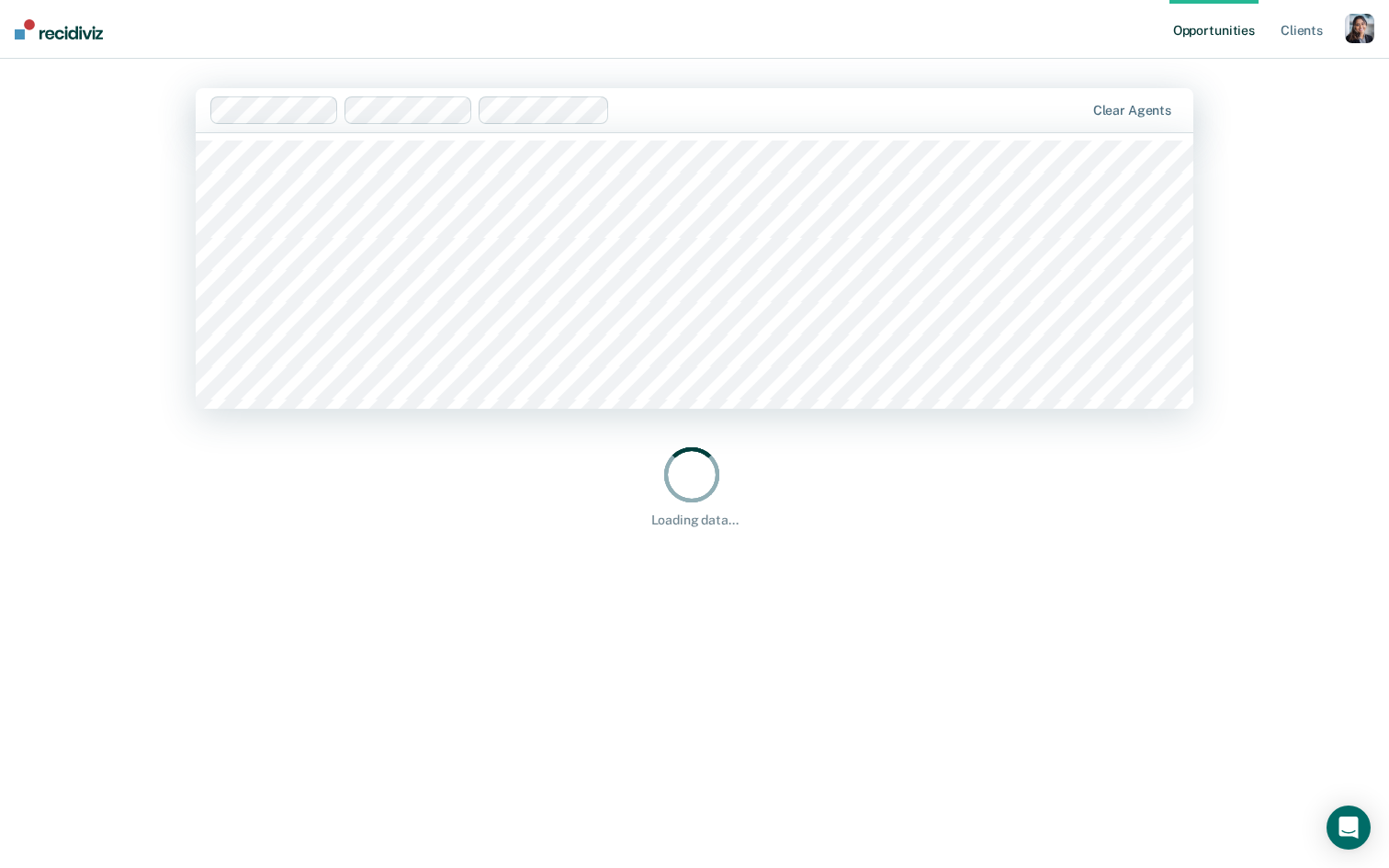 click at bounding box center [851, 109] 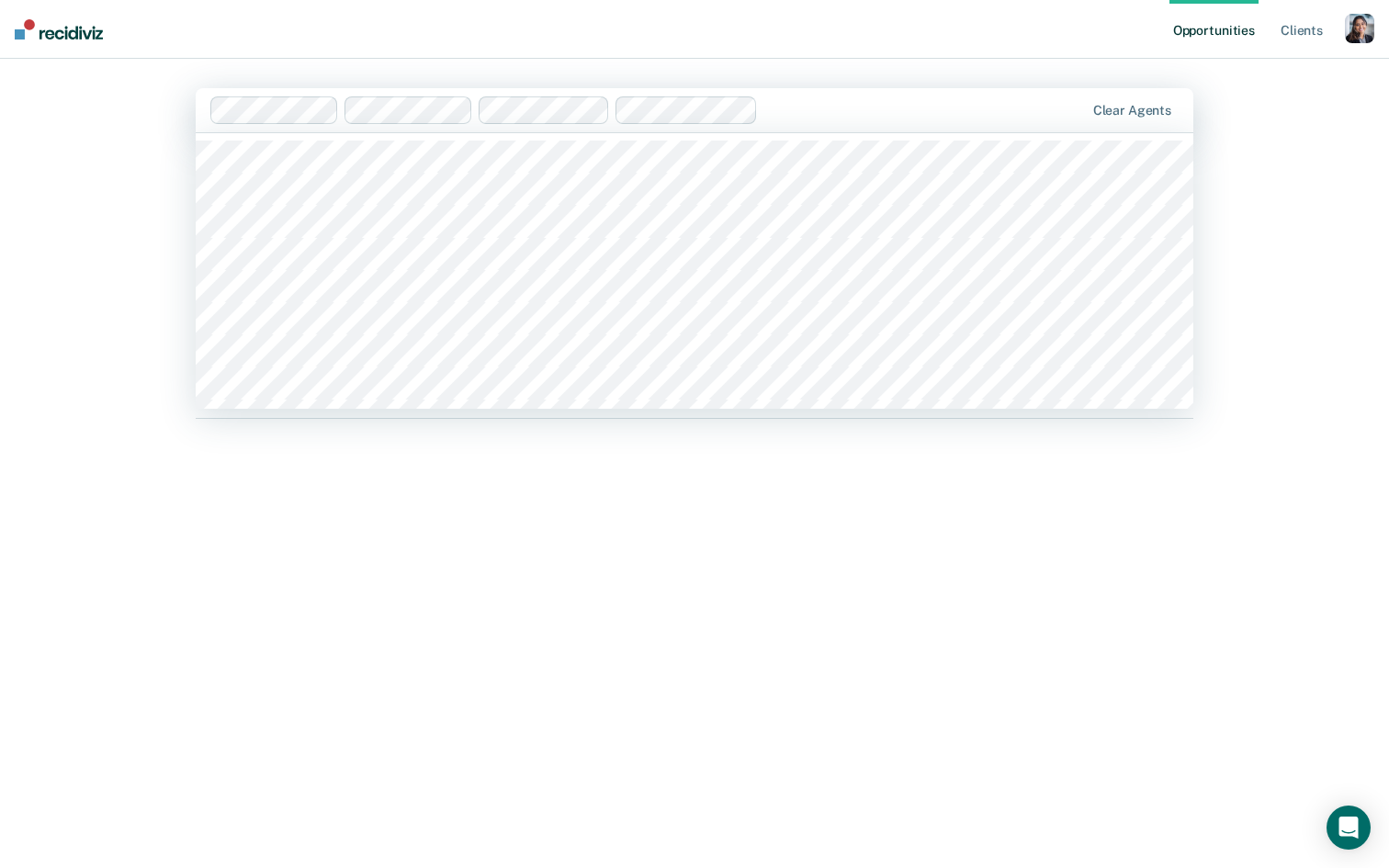 click at bounding box center [924, 109] 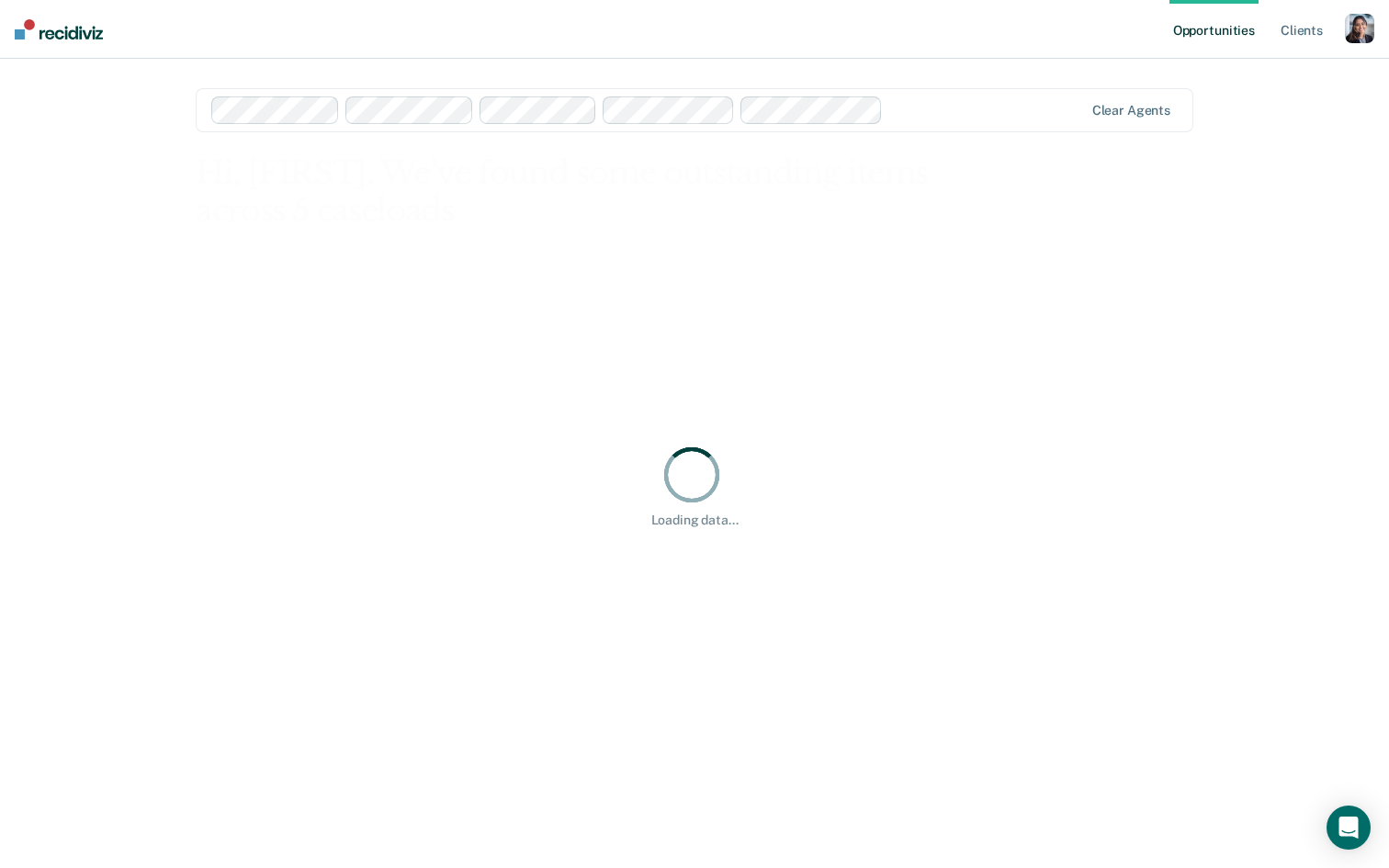 click at bounding box center (648, 110) 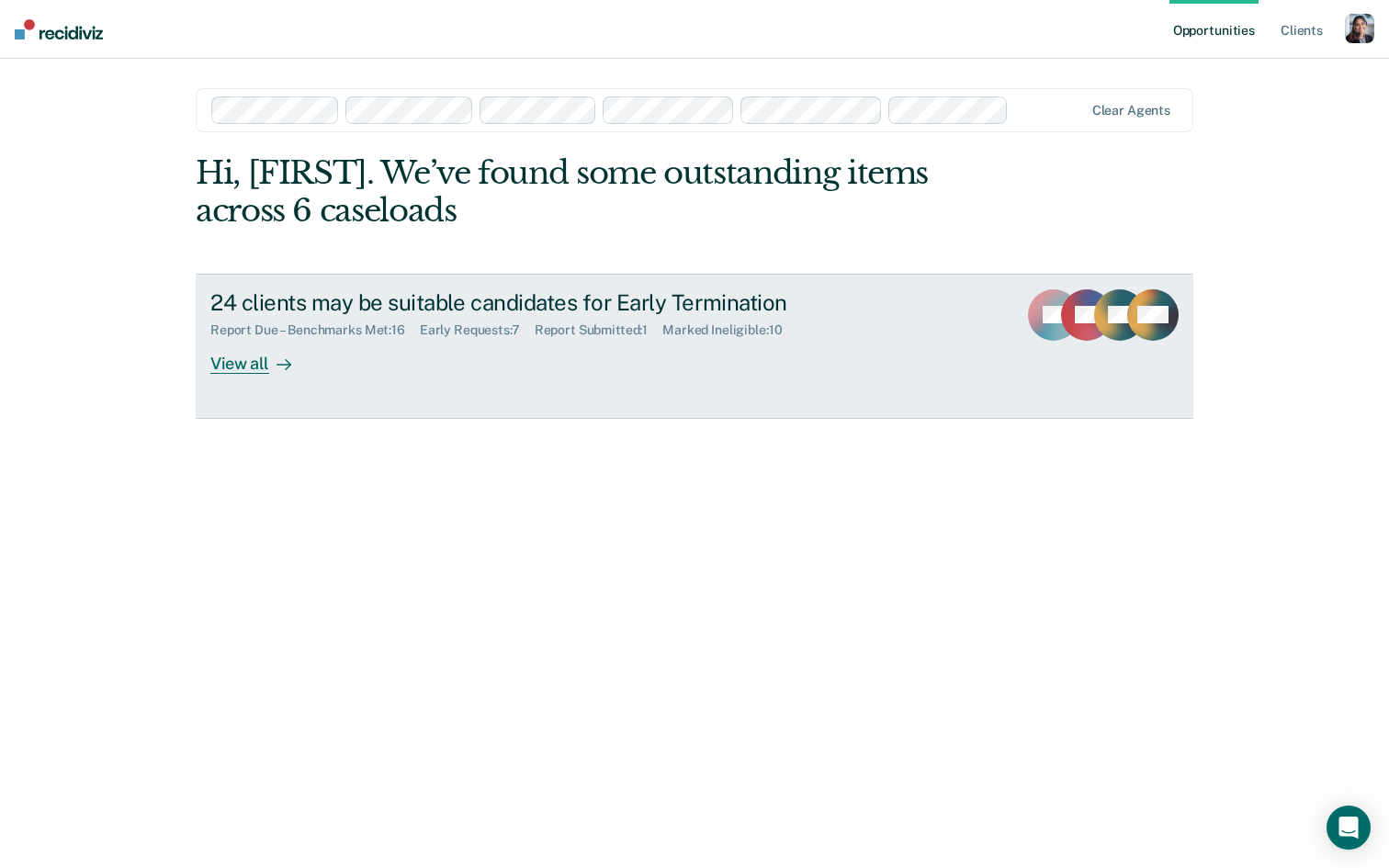 click on "Report Due – Benchmarks Met :  16 Early Requests :  7 Report Submitted :  1 Marked Ineligible :  10" at bounding box center [533, 326] 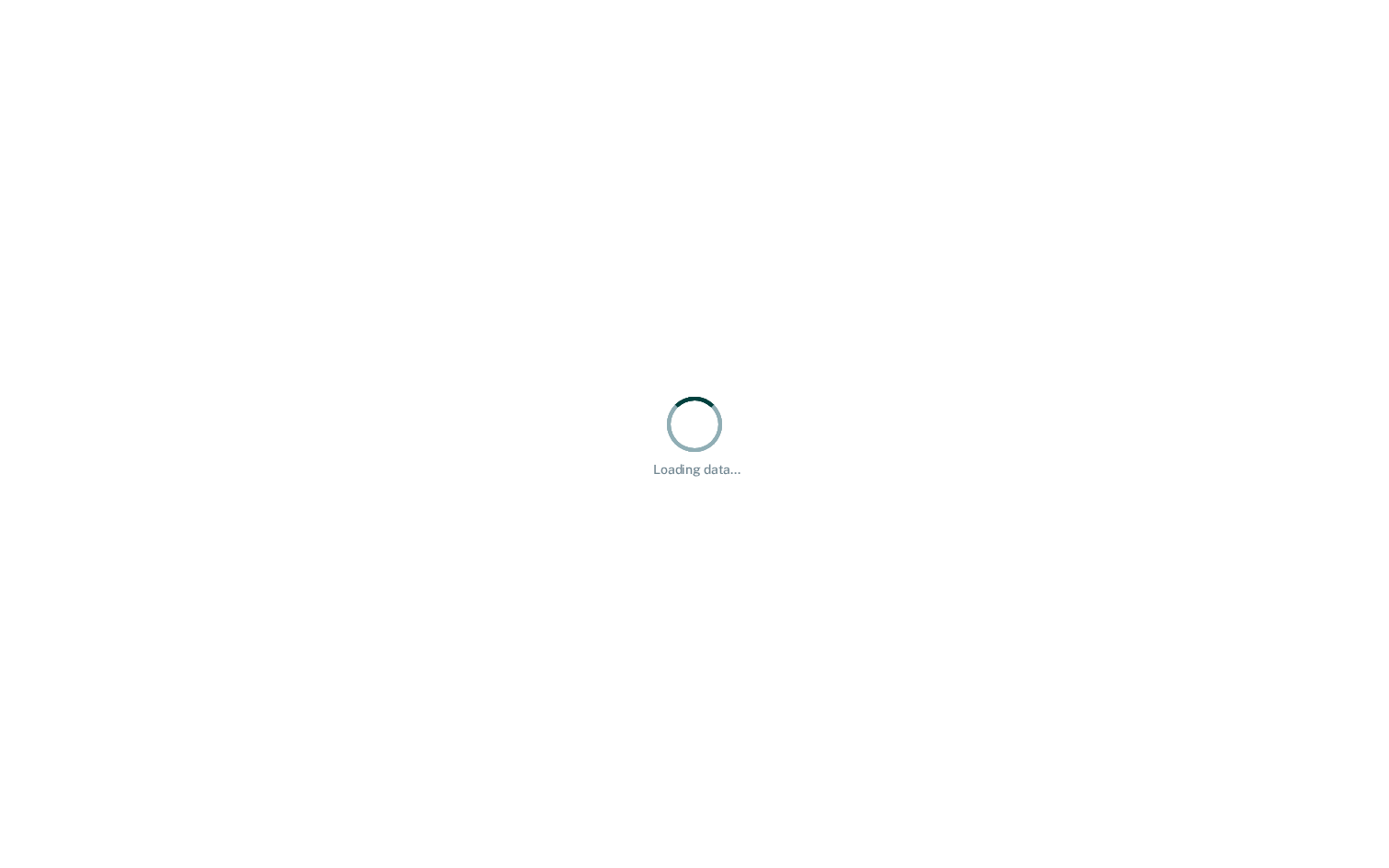 scroll, scrollTop: 0, scrollLeft: 0, axis: both 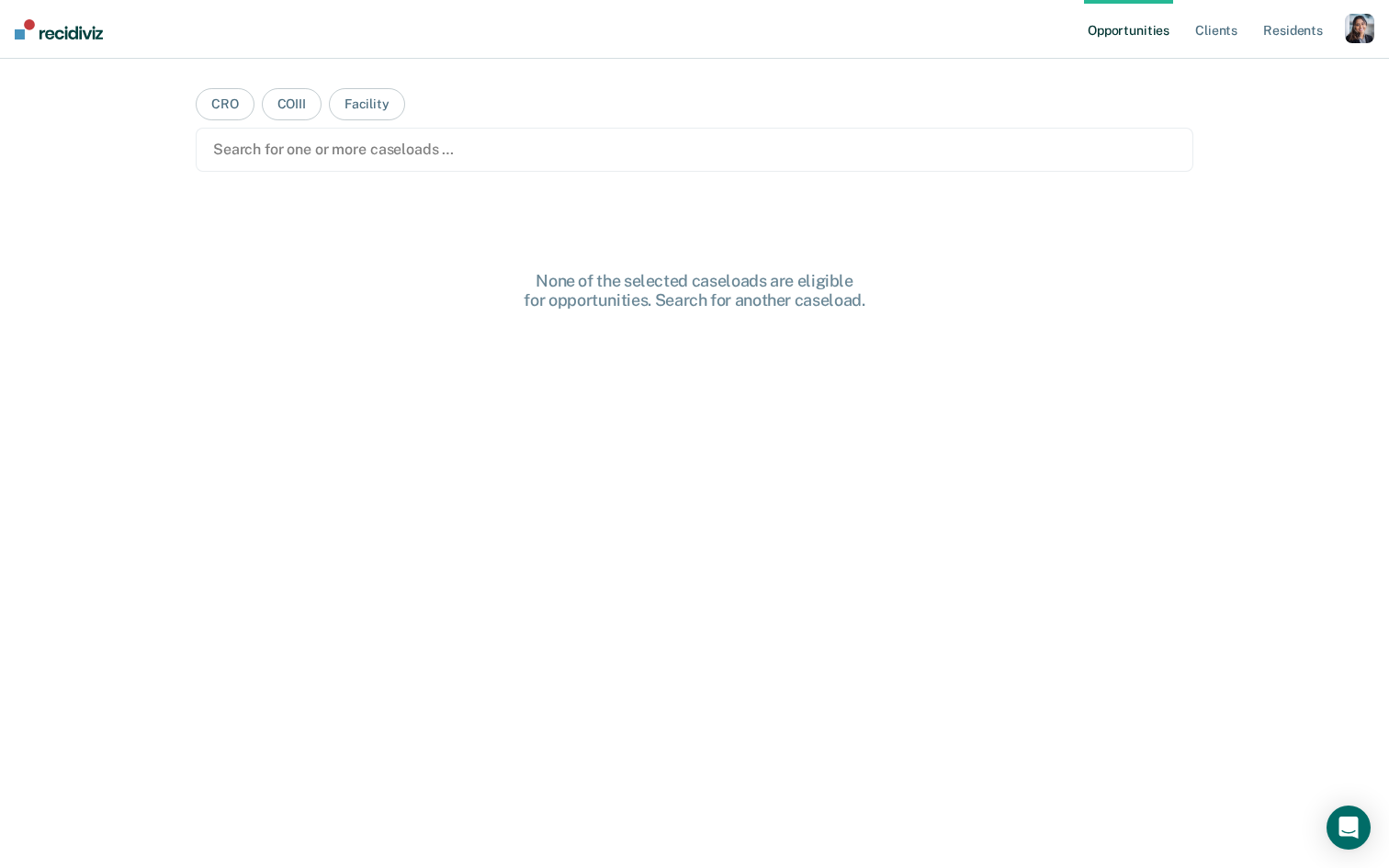 click at bounding box center (1360, 28) 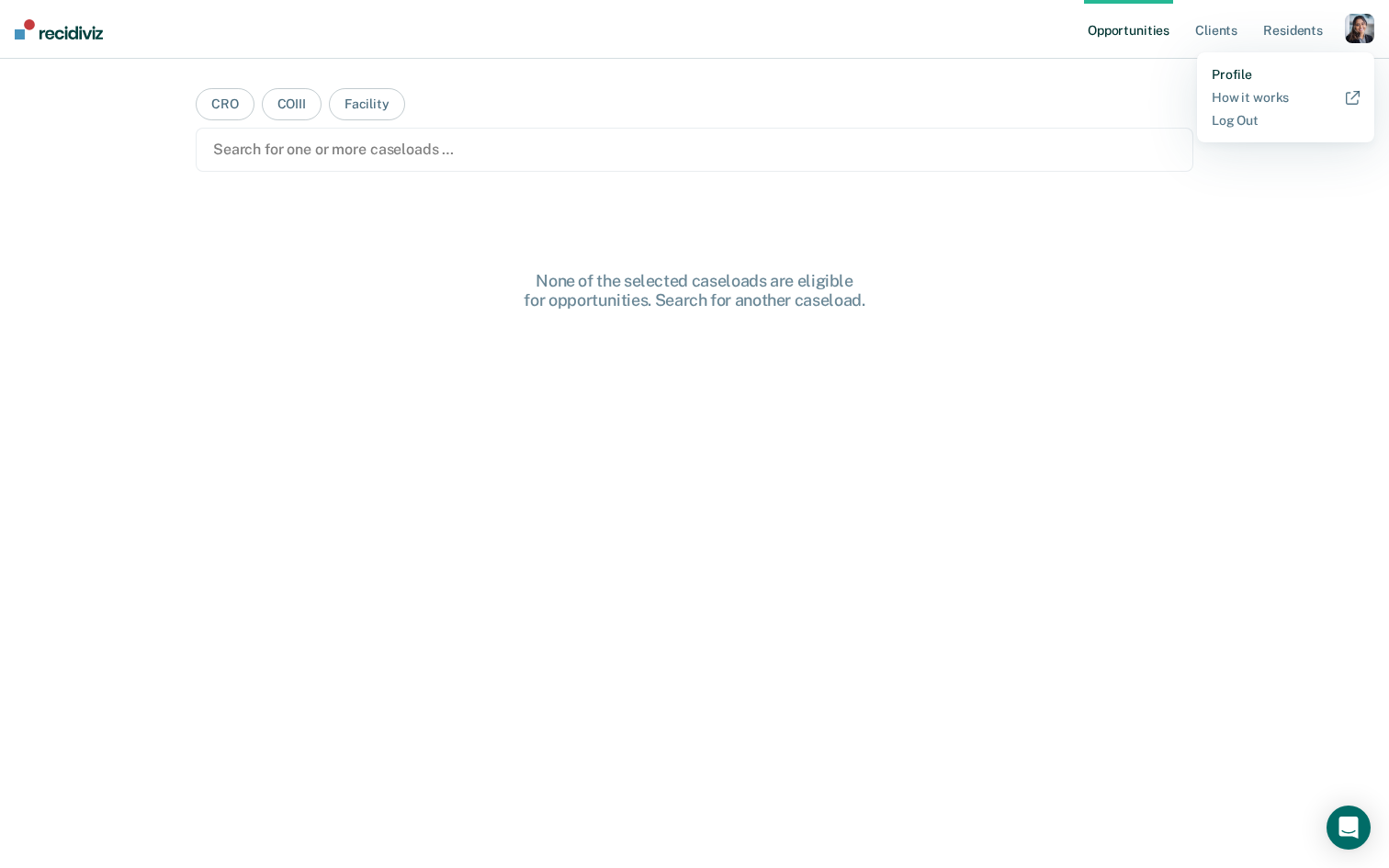 click on "Profile" at bounding box center [1285, 74] 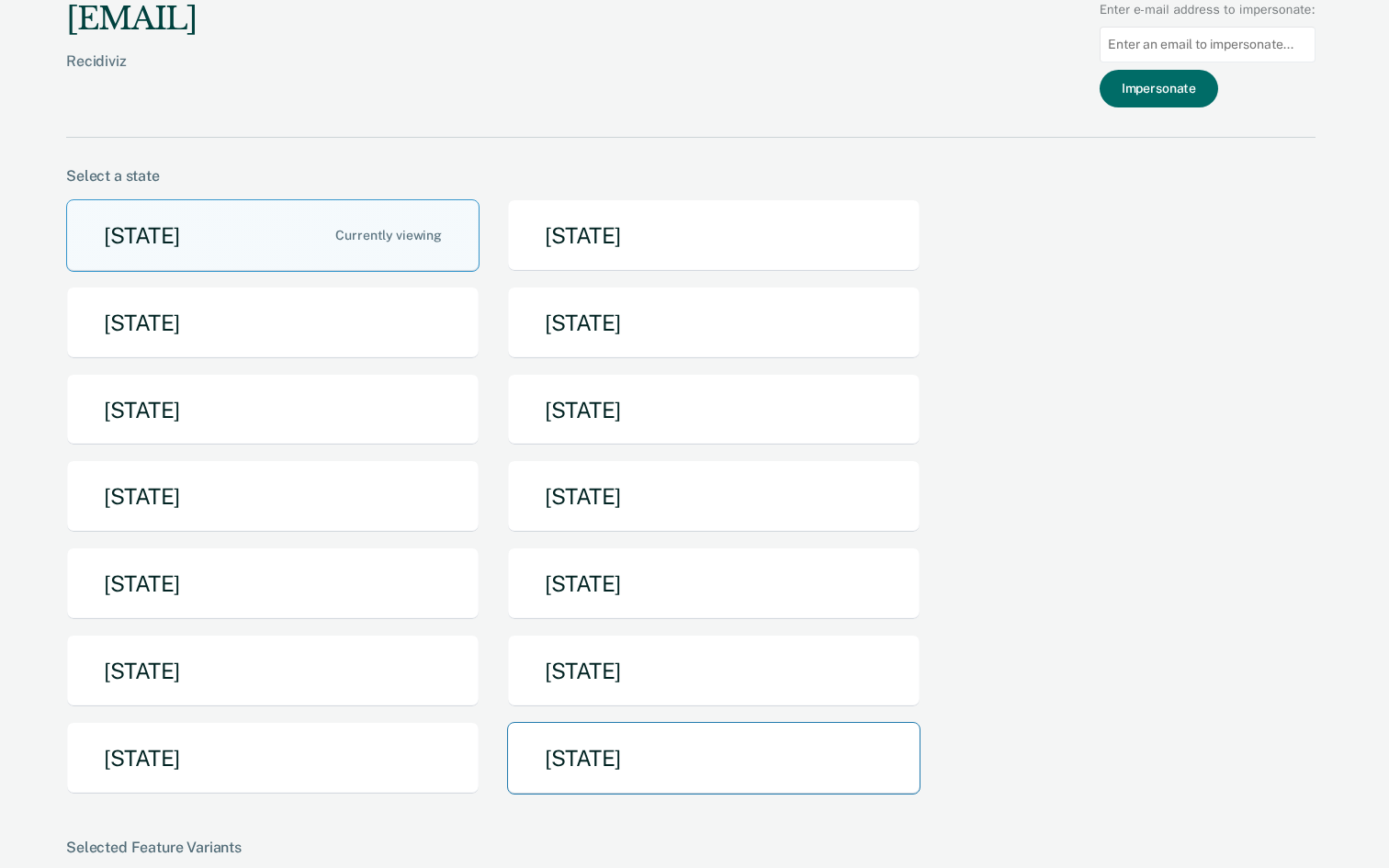 click on "Utah" at bounding box center [714, 758] 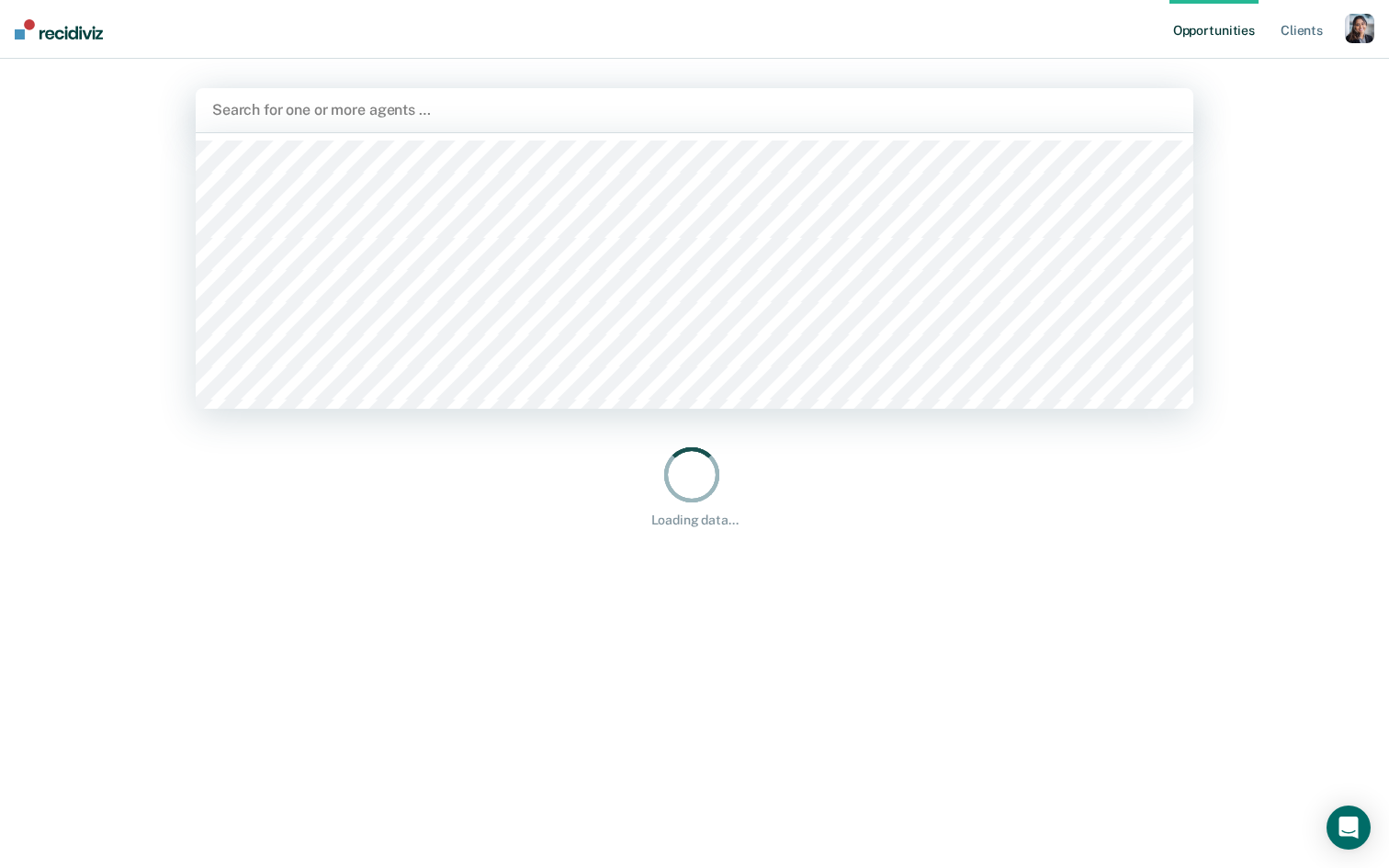 click at bounding box center (694, 109) 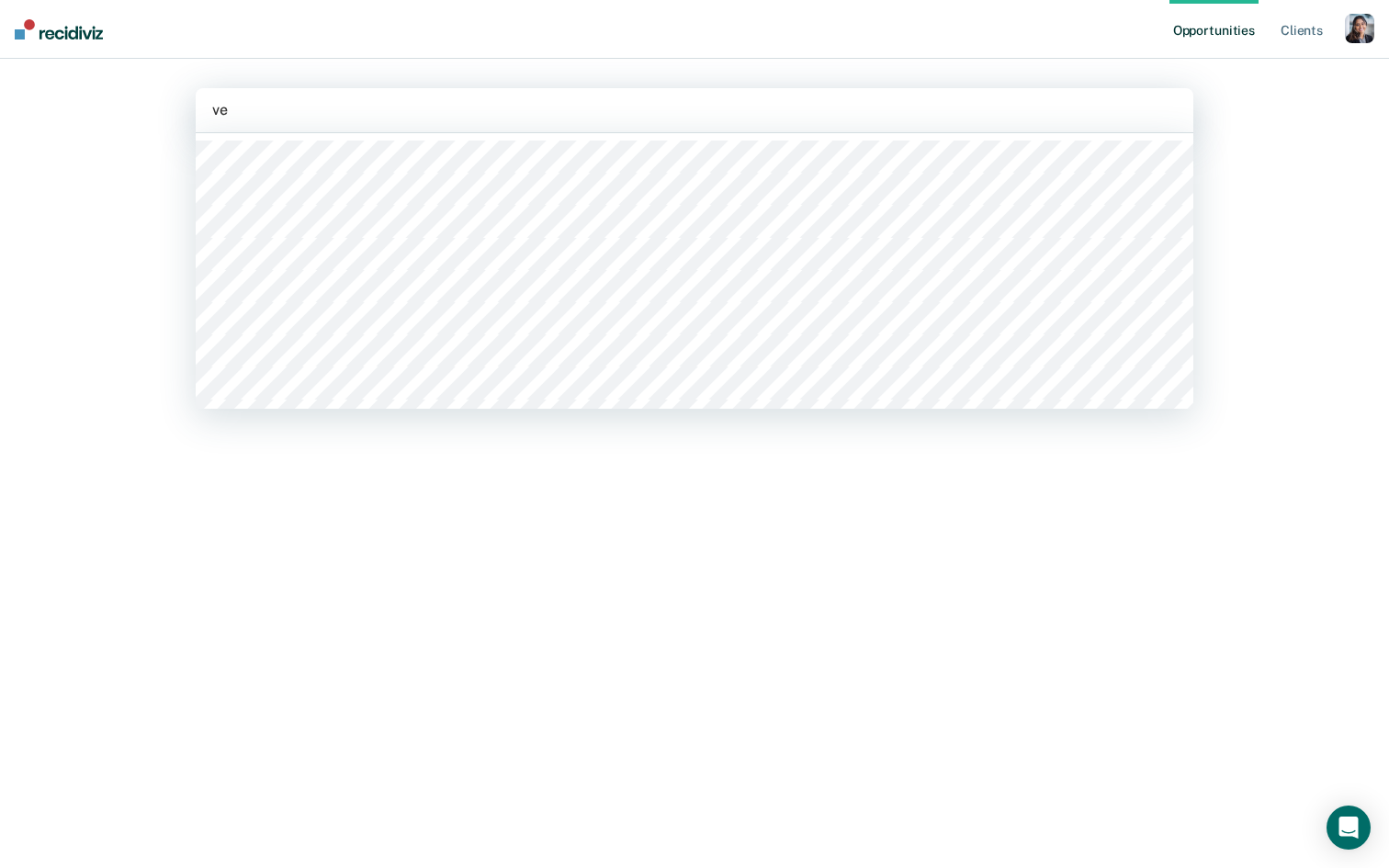 type on "ve" 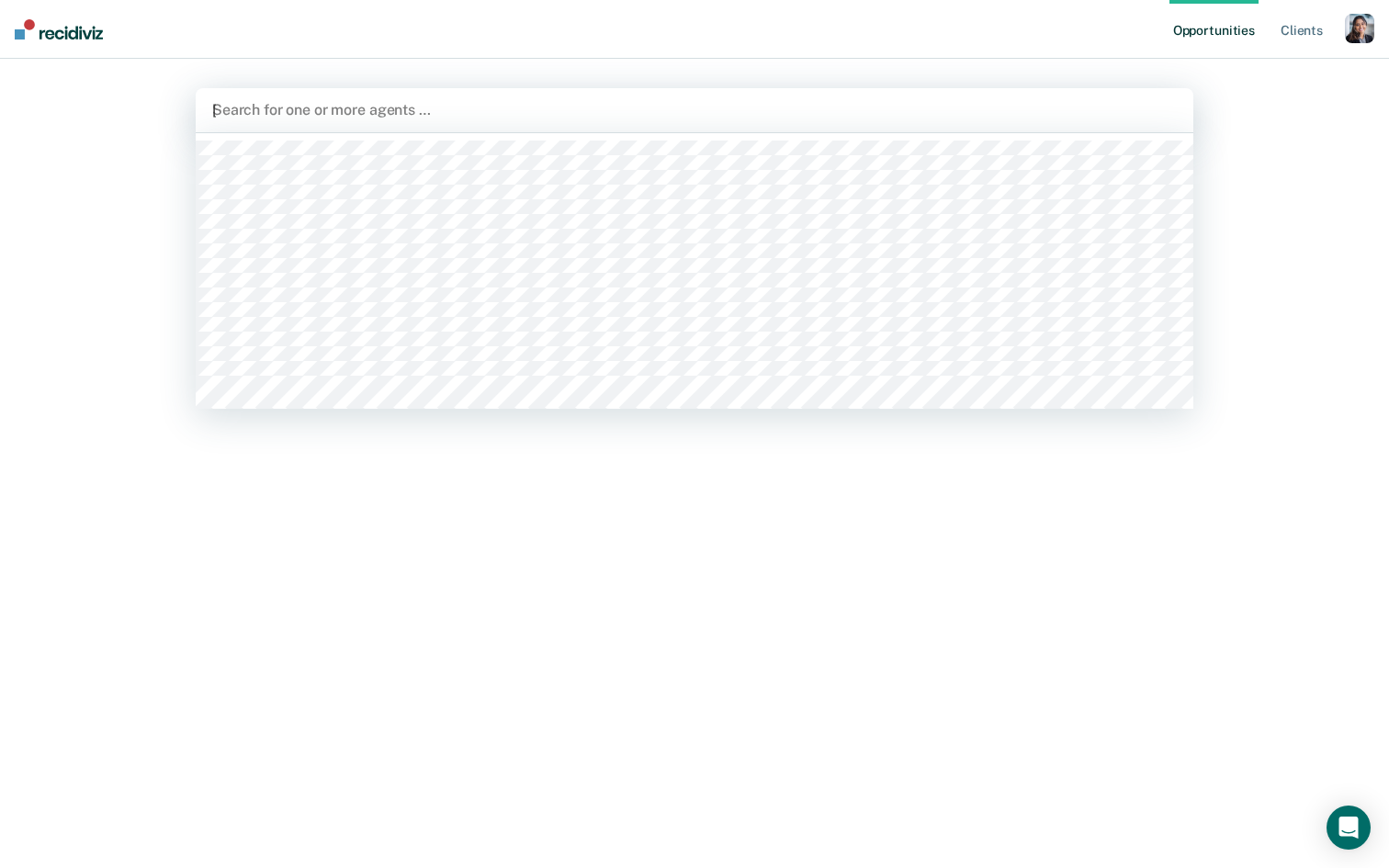 click on "v" at bounding box center [694, 109] 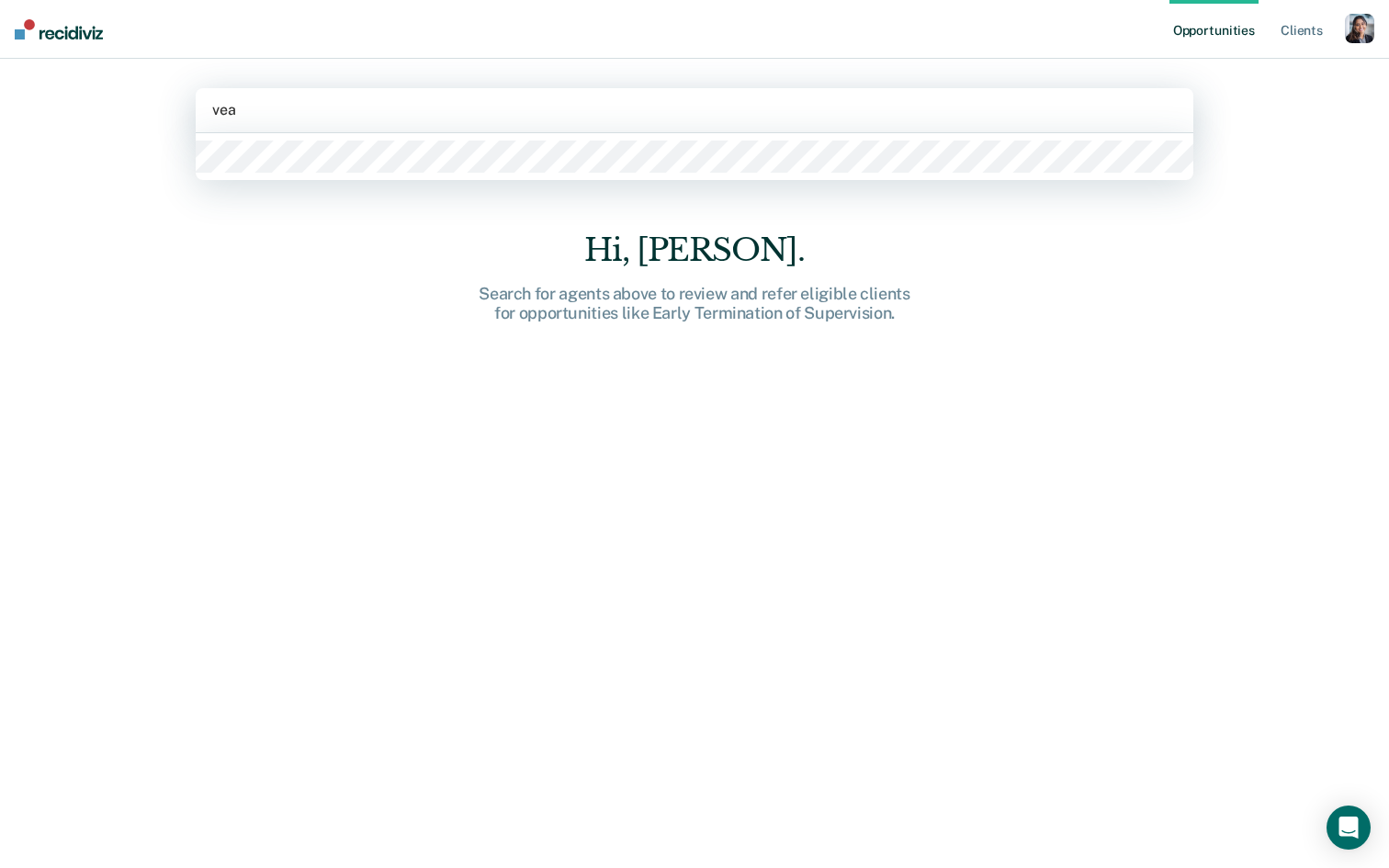 click at bounding box center [694, 156] 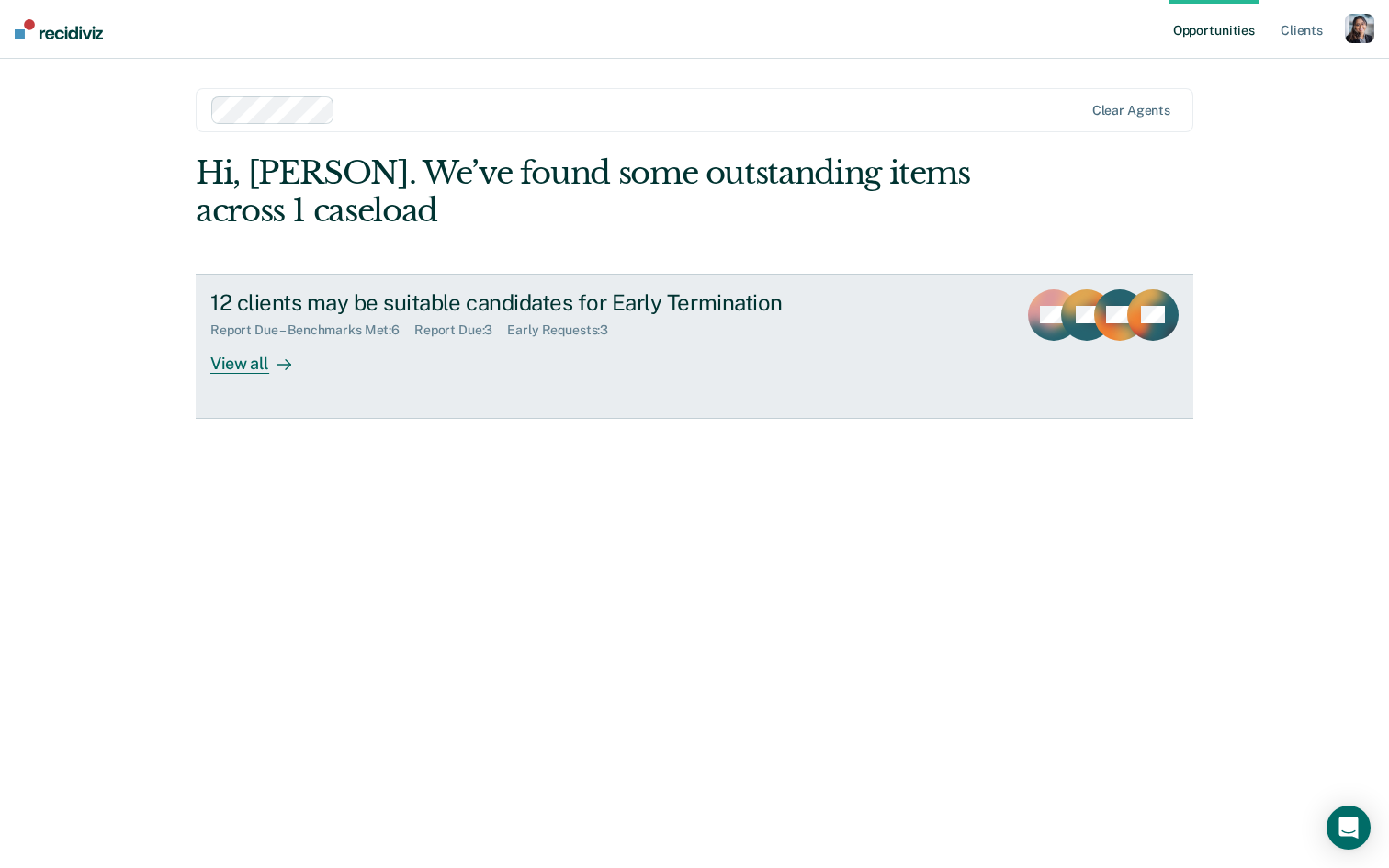 click on "12 clients may be suitable candidates for Early Termination Report Due – Benchmarks Met :  6 Report Due :  3 Early Requests :  3 View all" at bounding box center [555, 332] 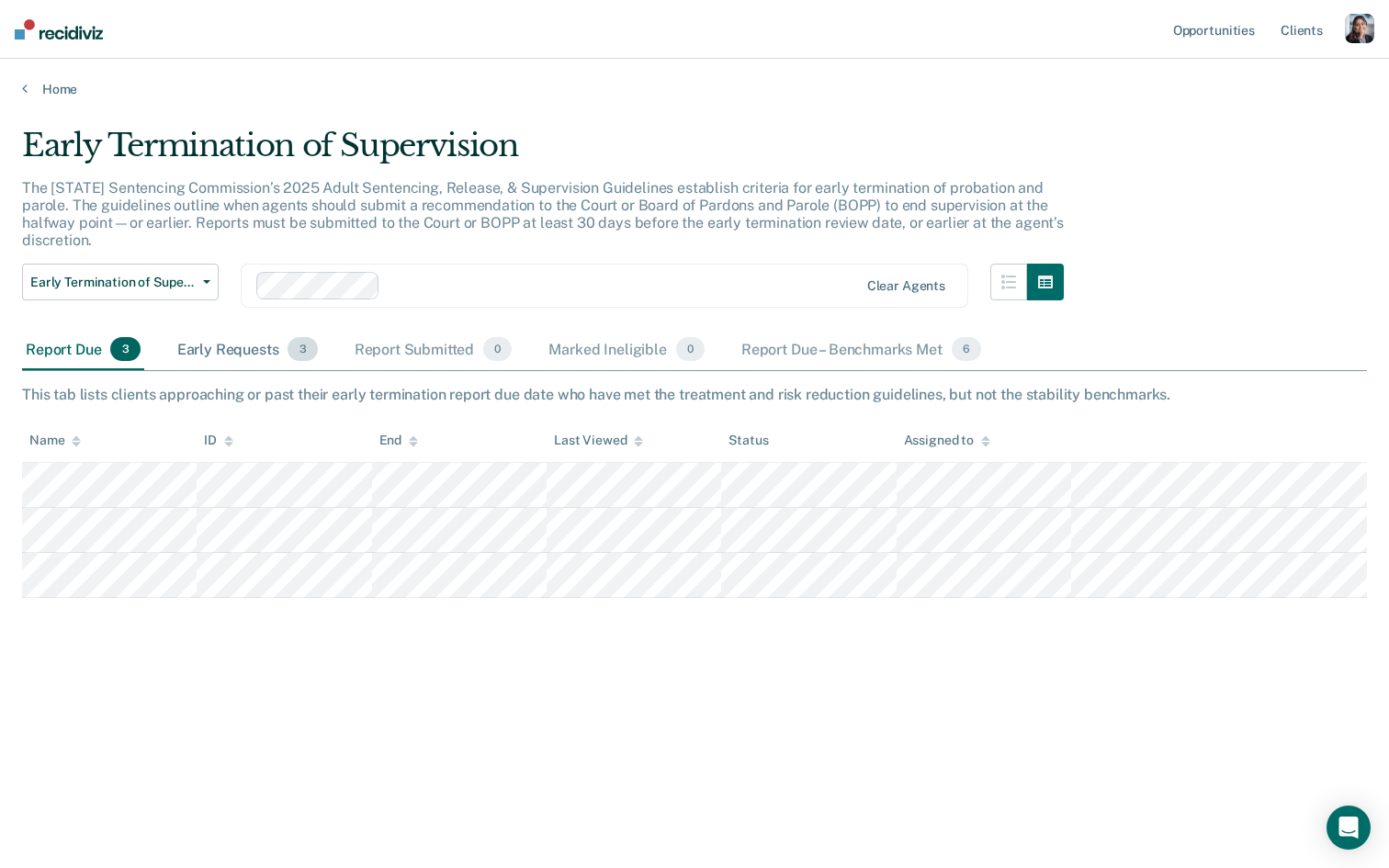click on "Early Requests 3" at bounding box center (247, 350) 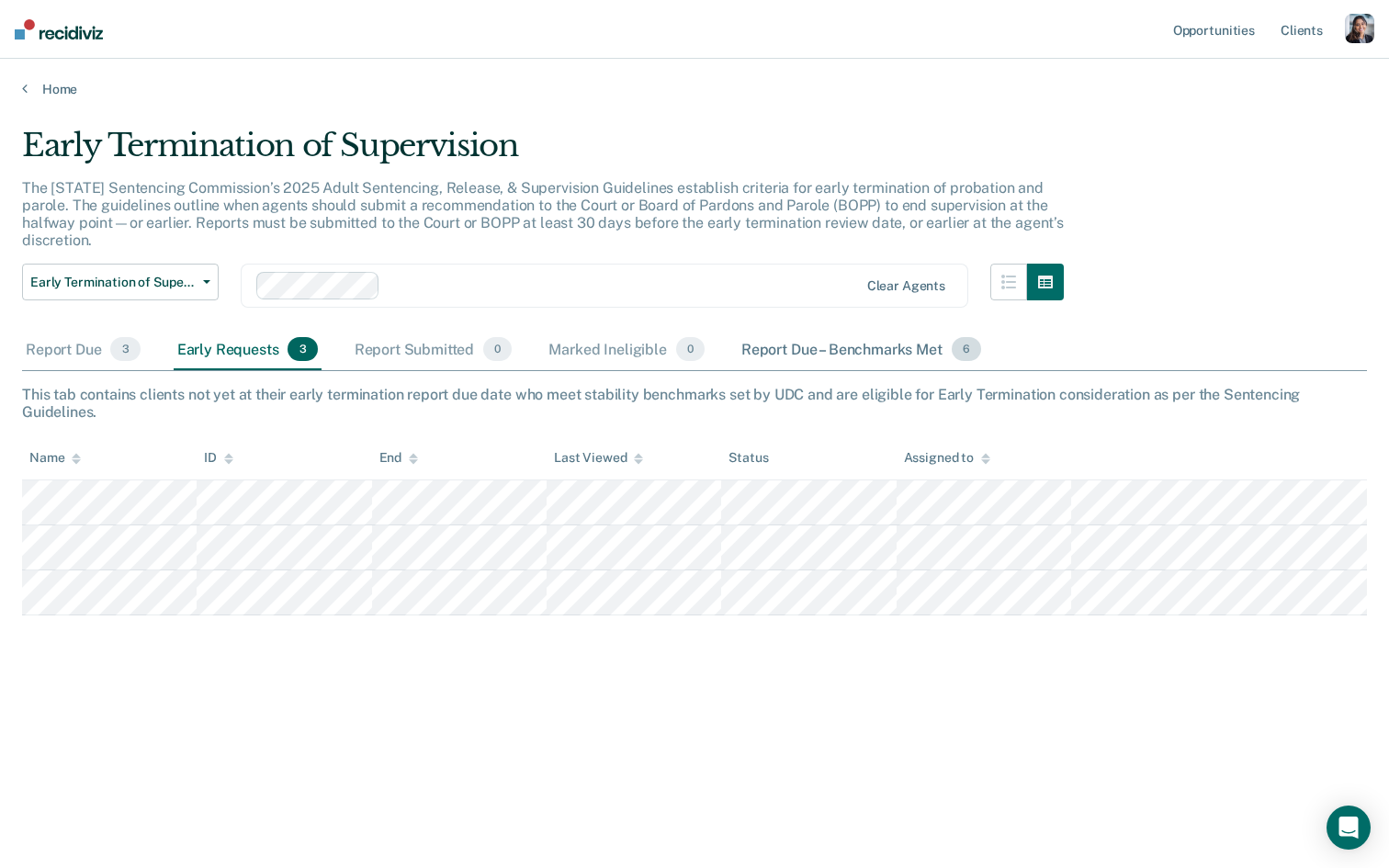 click on "Report Due – Benchmarks Met 6" at bounding box center (861, 350) 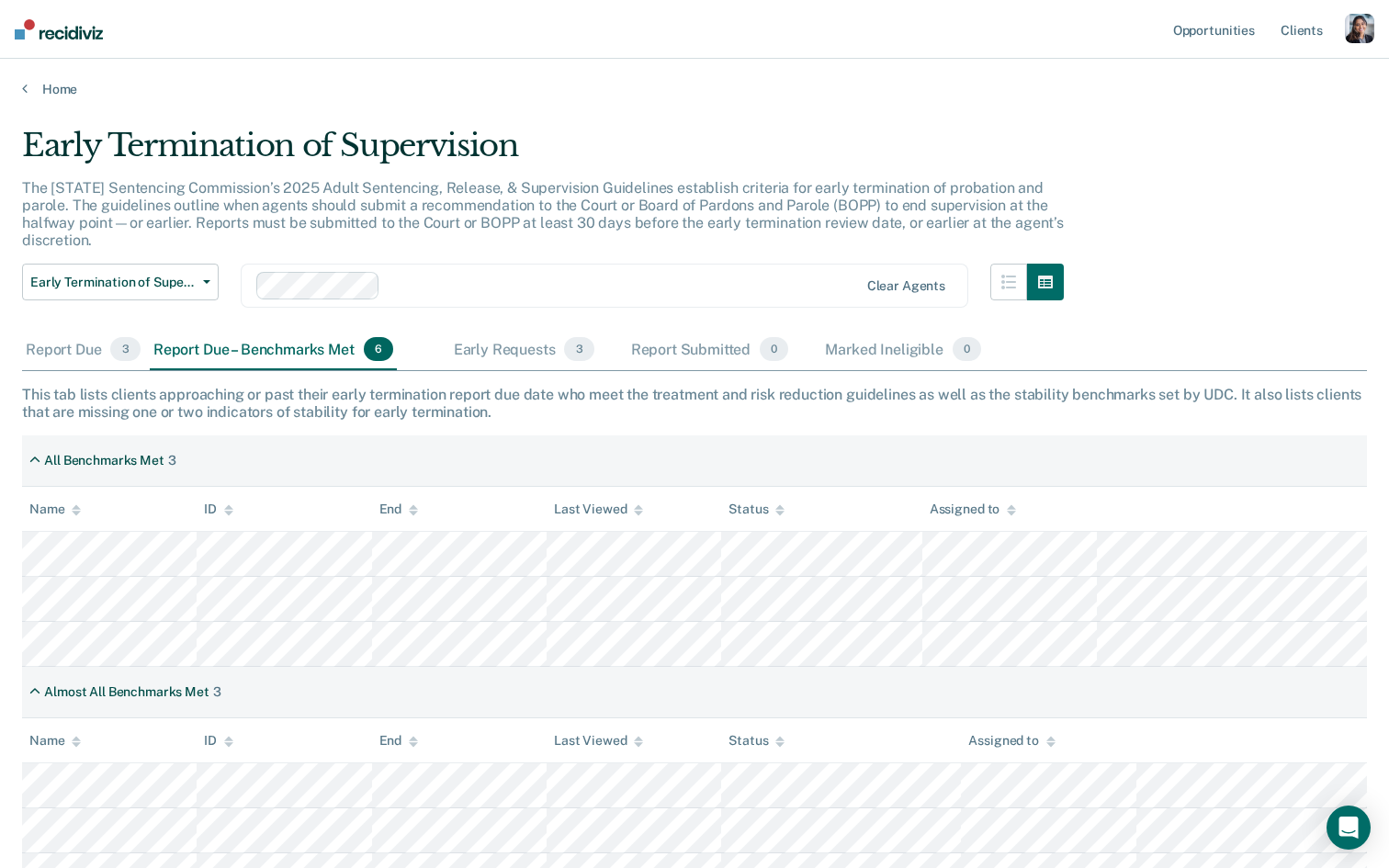 drag, startPoint x: 811, startPoint y: 353, endPoint x: 223, endPoint y: 359, distance: 588.03061 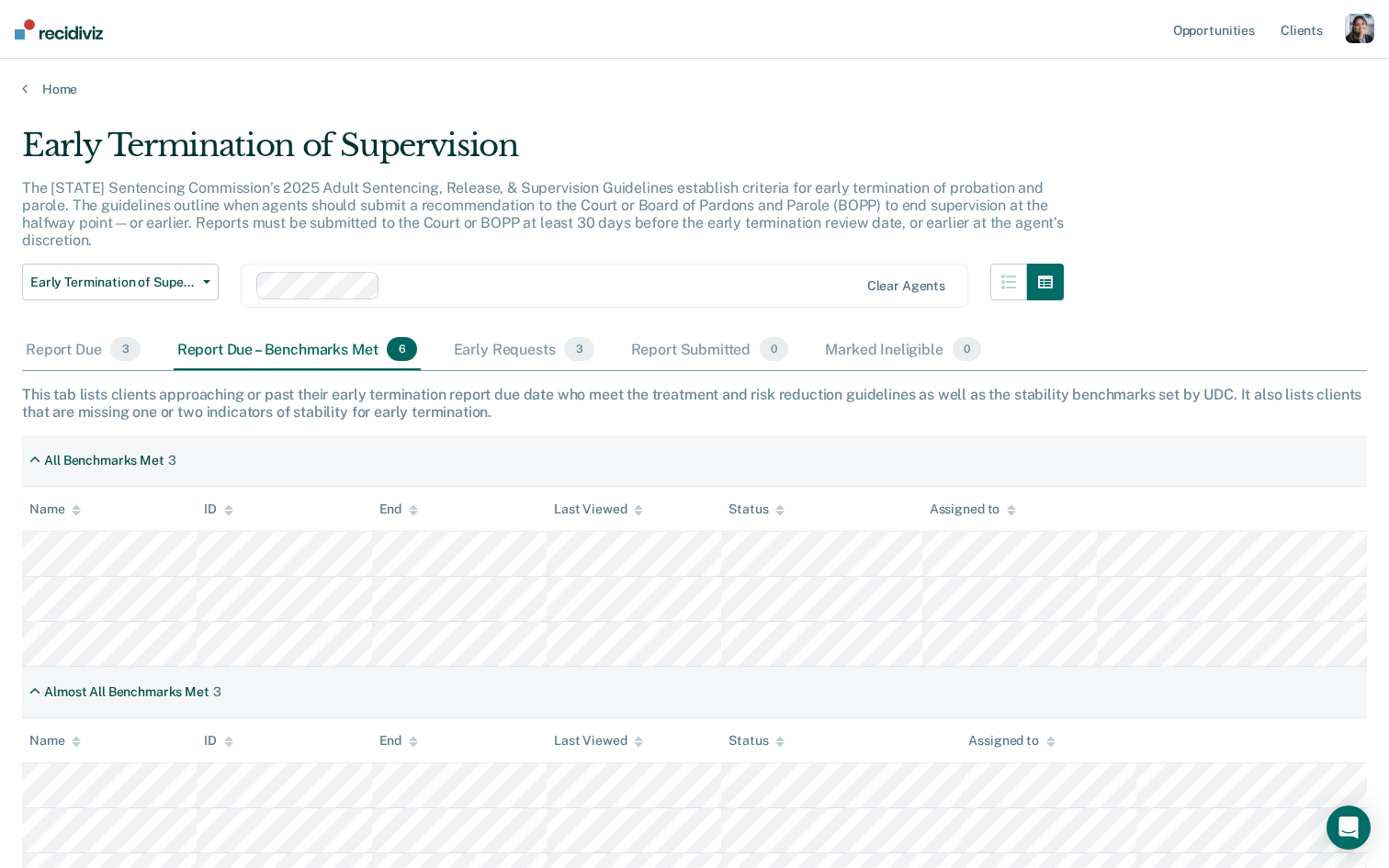 click on "This tab lists clients approaching or past their early termination report due date who meet the treatment and risk reduction guidelines as well as the stability benchmarks set by UDC. It also lists clients that are missing one or two indicators of stability for early termination." at bounding box center (694, 403) 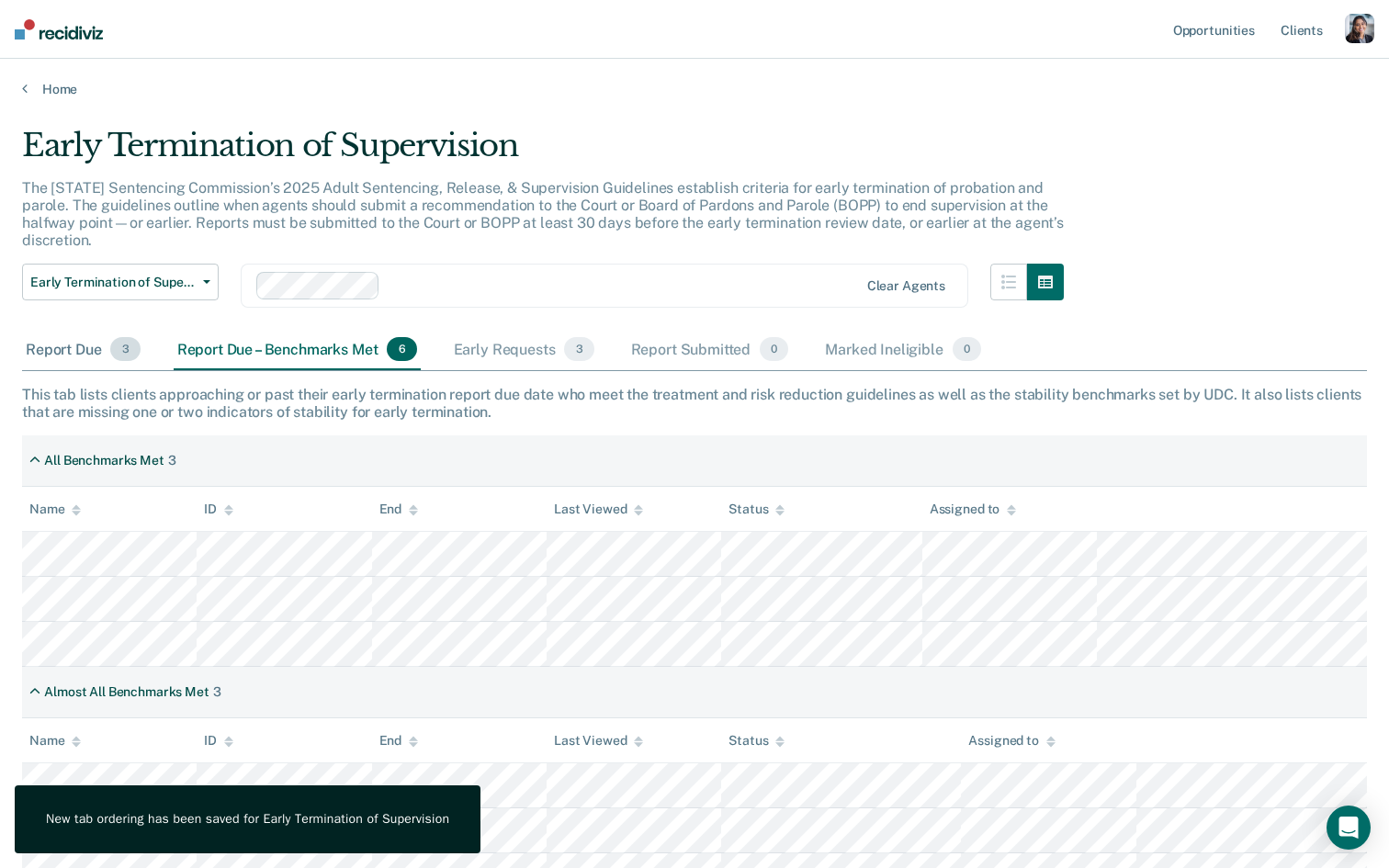 click on "Report Due 3" at bounding box center (83, 350) 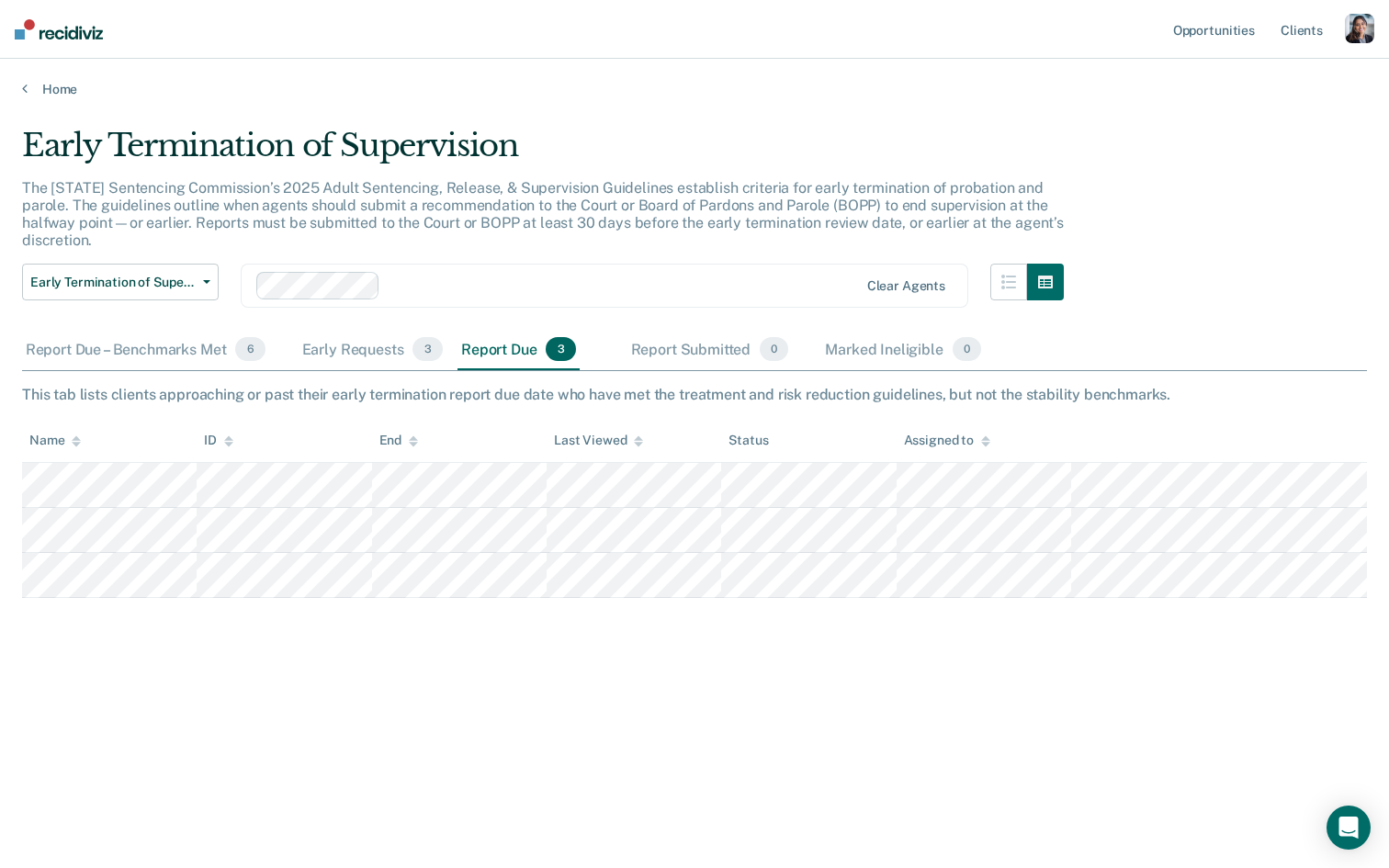 drag, startPoint x: 81, startPoint y: 351, endPoint x: 514, endPoint y: 344, distance: 433.05658 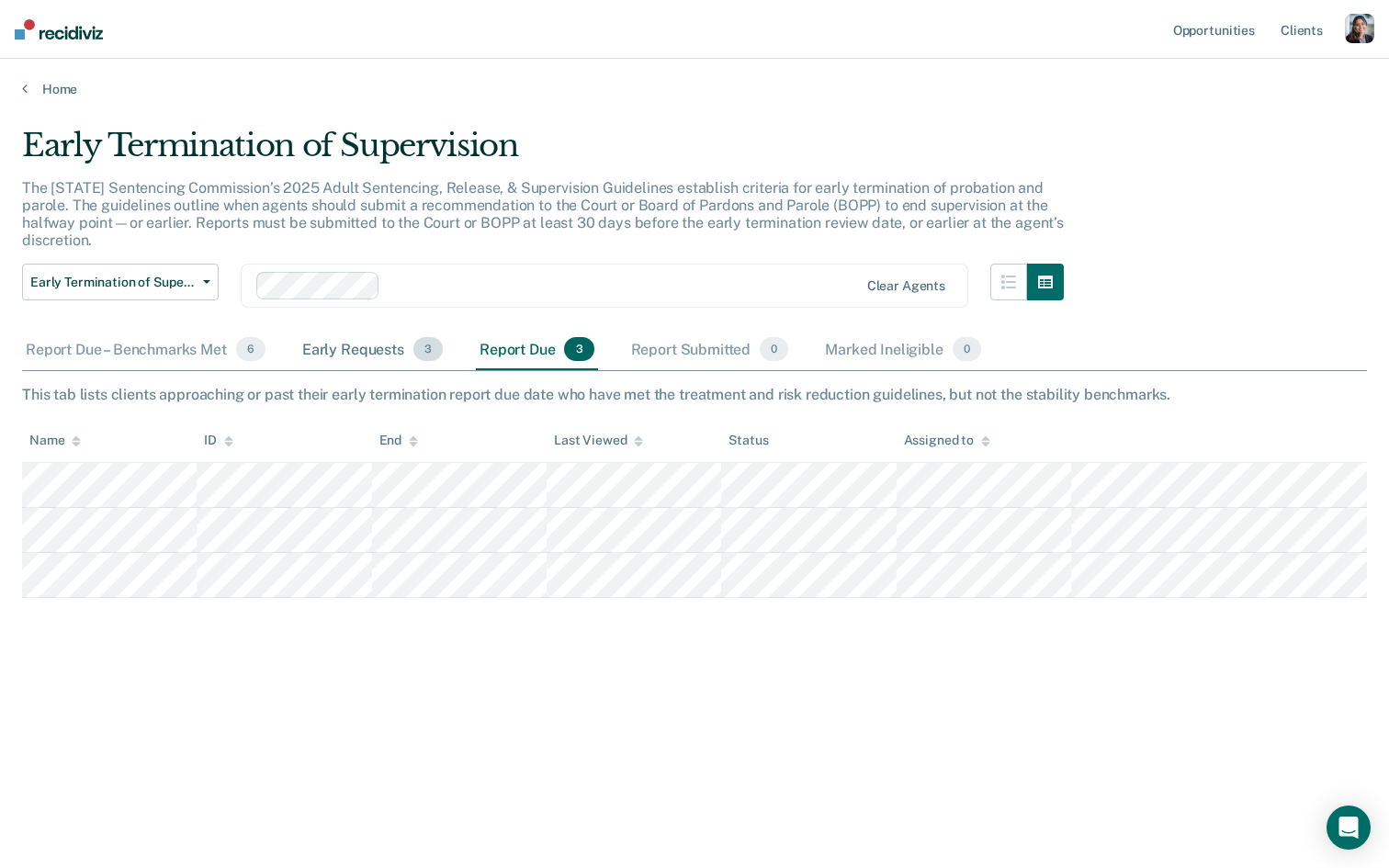 click on "Early Requests 3" at bounding box center [372, 350] 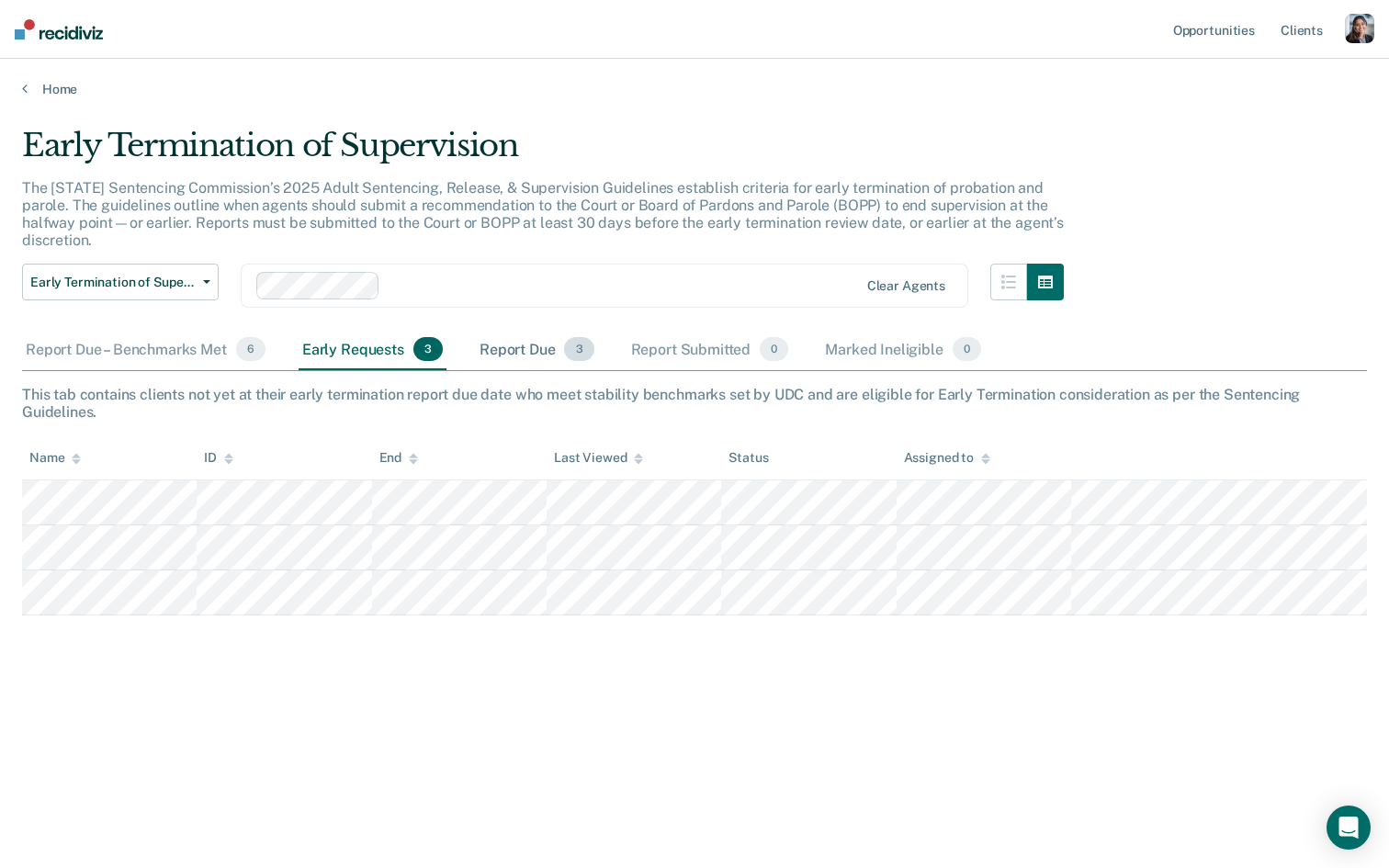 click on "Report Due 3" at bounding box center (536, 350) 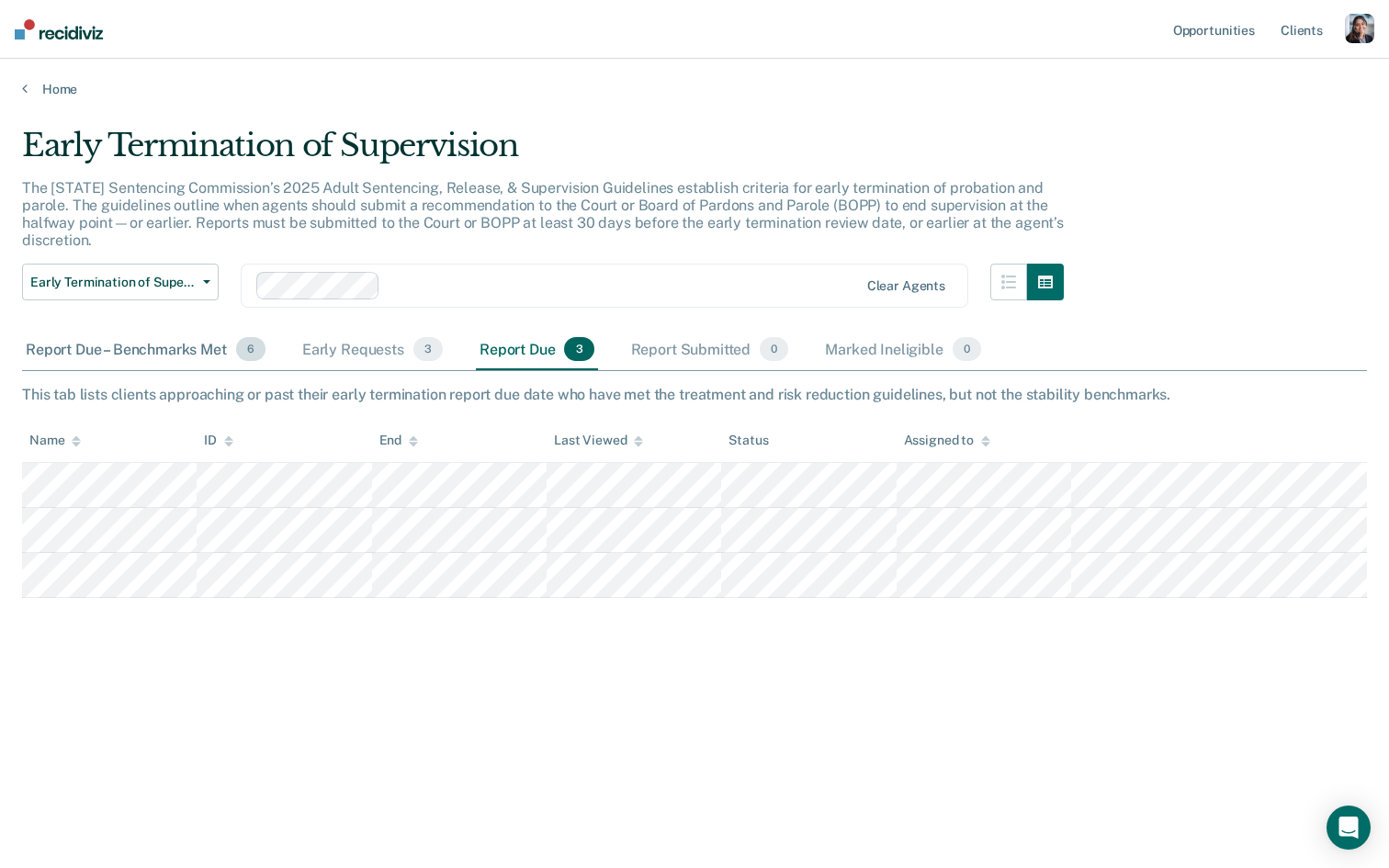 click on "Report Due – Benchmarks Met 6" at bounding box center (145, 350) 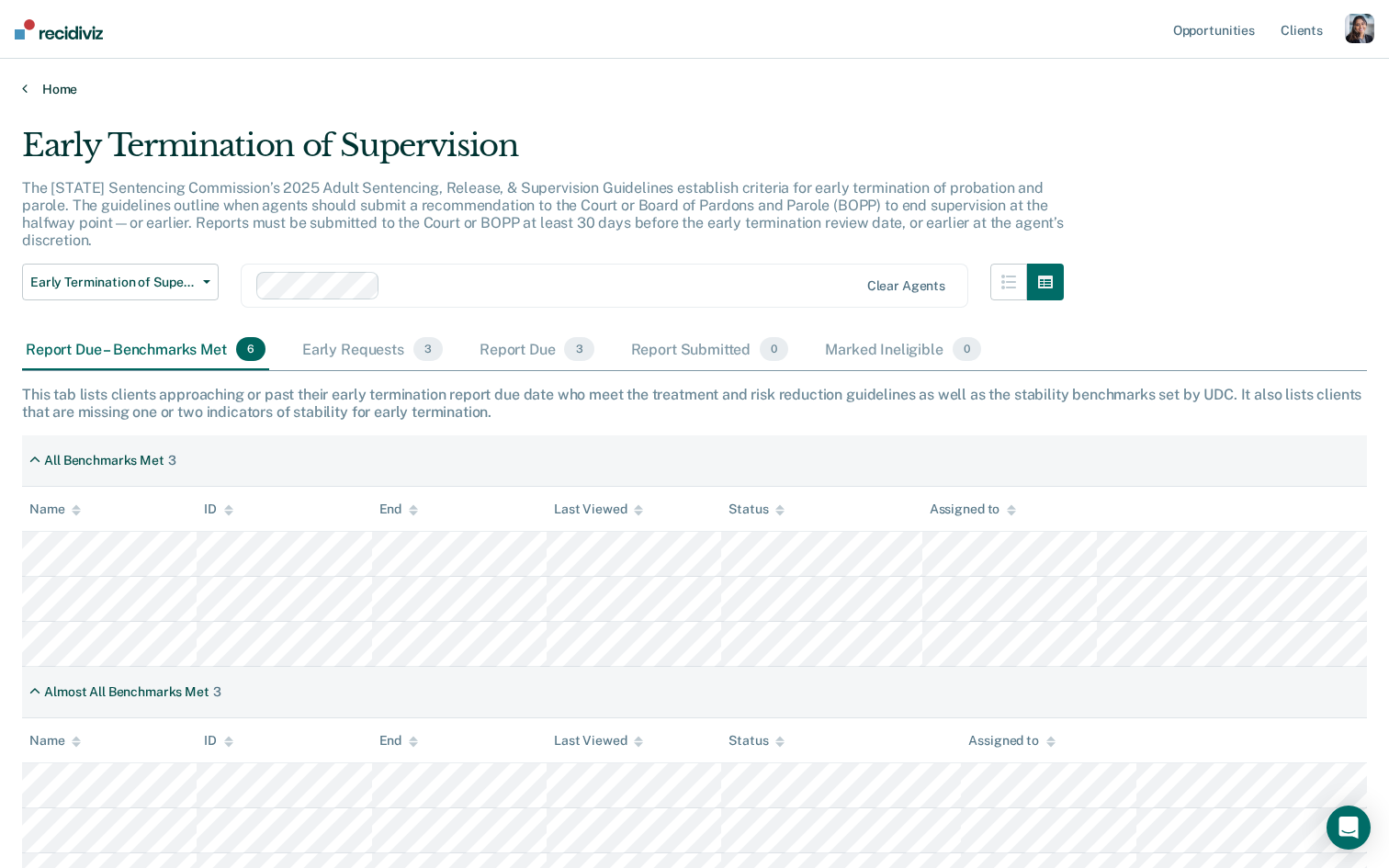 click on "Home" at bounding box center (694, 89) 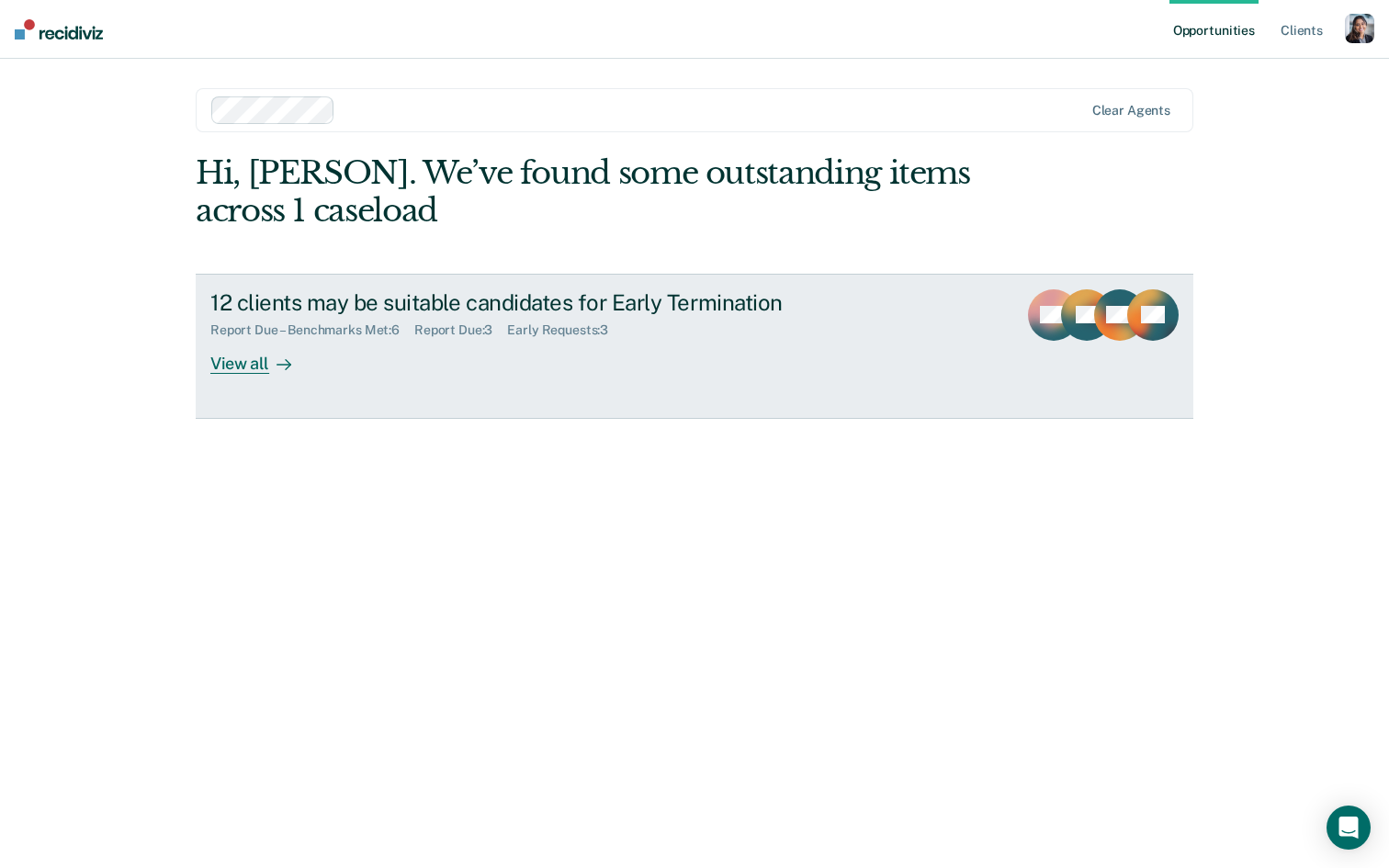 click on "Report Due – Benchmarks Met :  6" at bounding box center (312, 330) 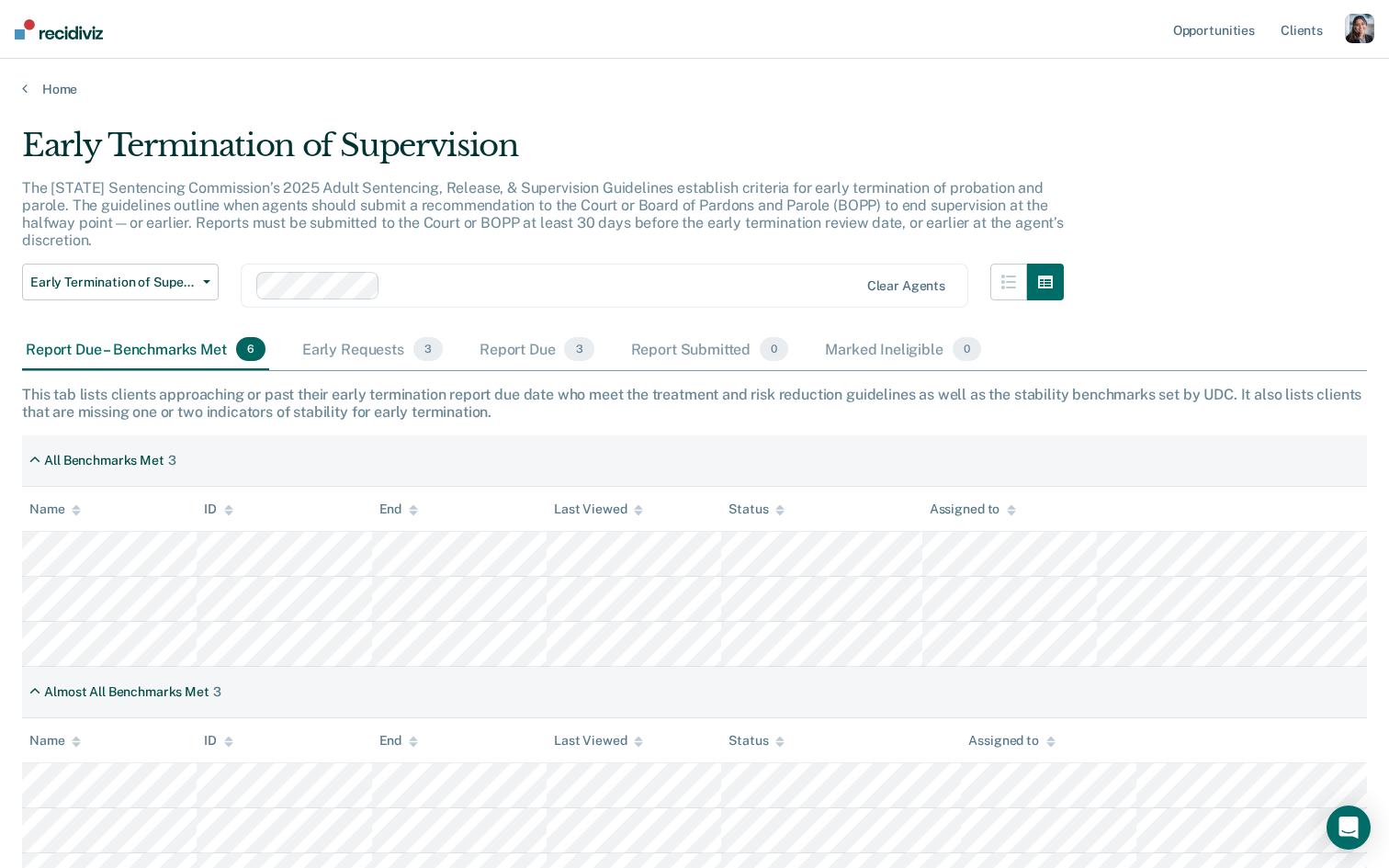 click on "Early Requests 3" at bounding box center [372, 350] 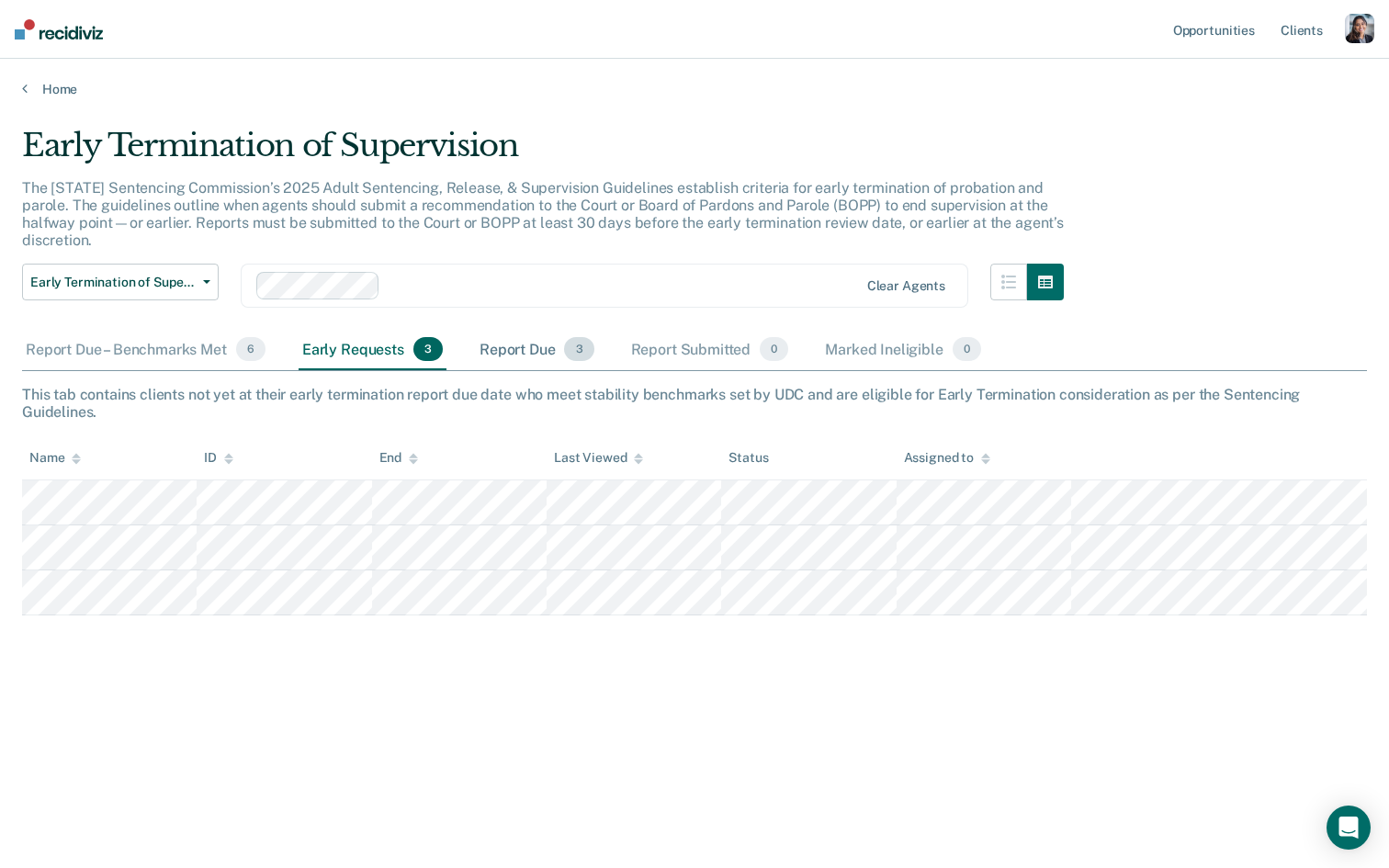 click on "Report Due 3" at bounding box center (536, 350) 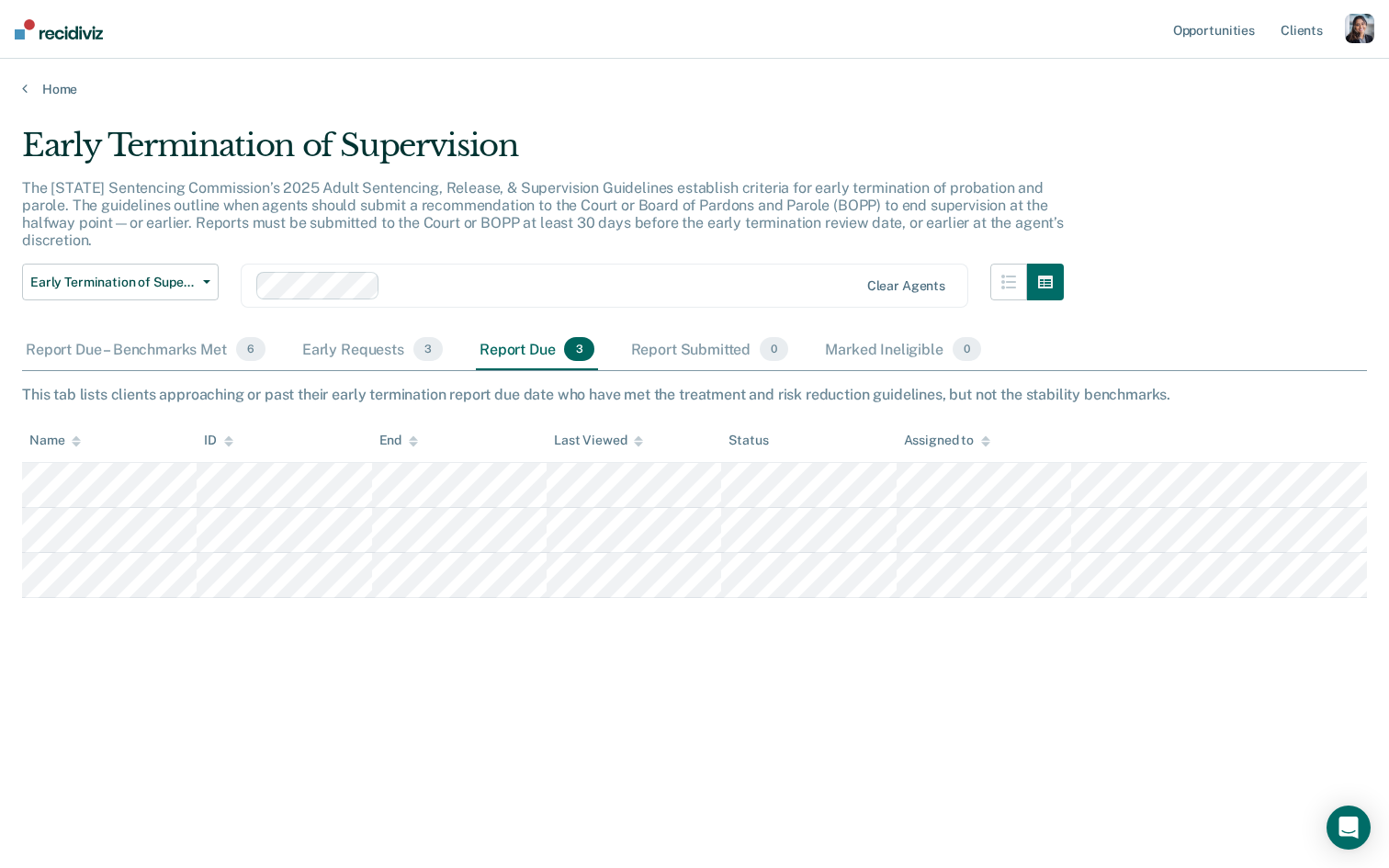 click on "Early Termination of Supervision   The Utah Sentencing Commission’s 2025 Adult Sentencing, Release, & Supervision Guidelines establish criteria for early termination of probation and parole. The guidelines outline when agents should submit a recommendation to the Court or Board of Pardons and Parole (BOPP) to end supervision at the halfway point—or earlier. Reports must be submitted to the Court or BOPP at least 30 days before the early termination review date, or earlier at the agent’s discretion. Early Termination of Supervision Early Termination of Supervision Clear   agents Report Due – Benchmarks Met 6 Early Requests 3 Report Due 3 Report Submitted 0 Marked Ineligible 0
To pick up a draggable item, press the space bar.
While dragging, use the arrow keys to move the item.
Press space again to drop the item in its new position, or press escape to cancel.
Name ID End Last Viewed Status Assigned to" at bounding box center (694, 428) 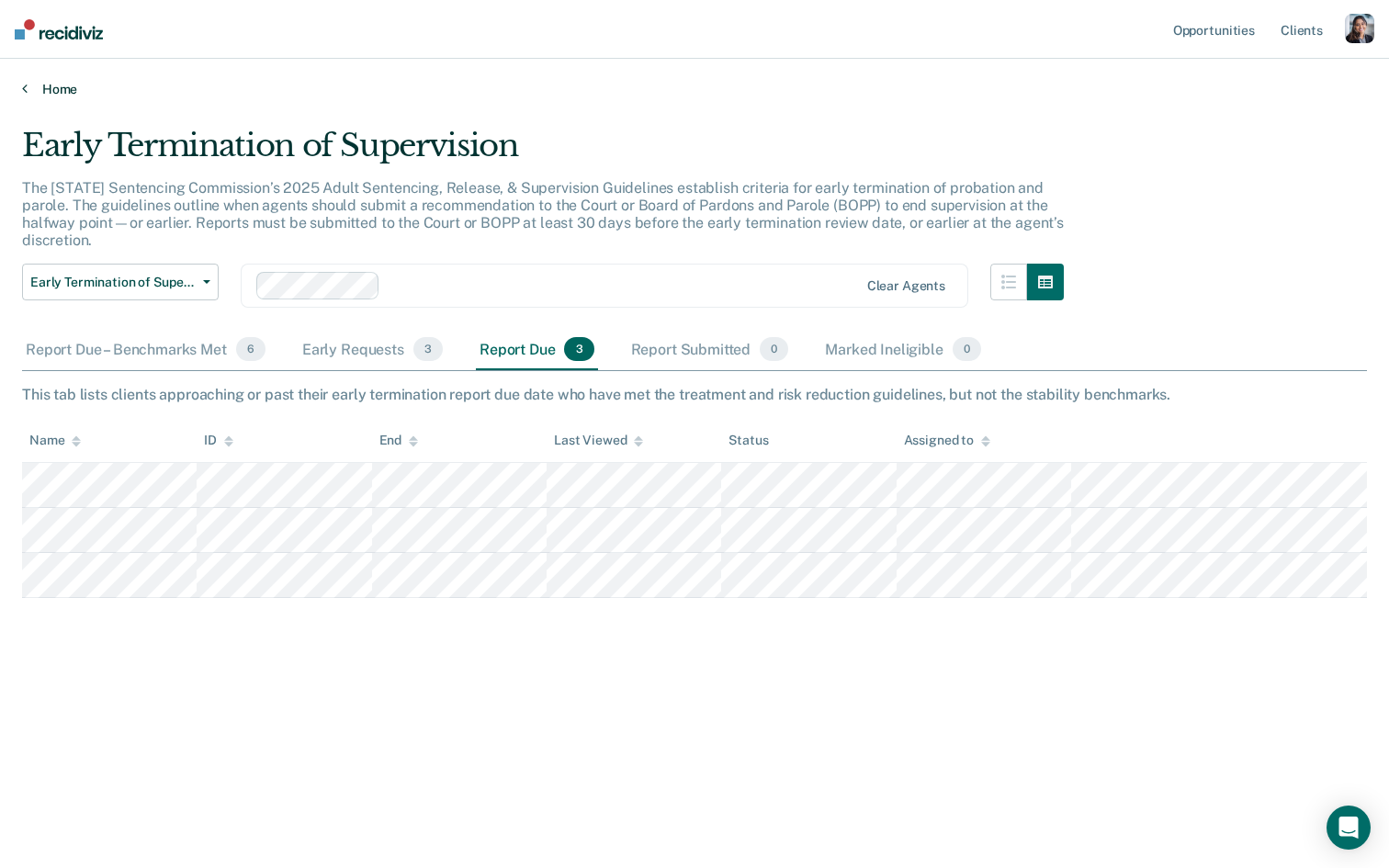 click on "Home" at bounding box center [694, 89] 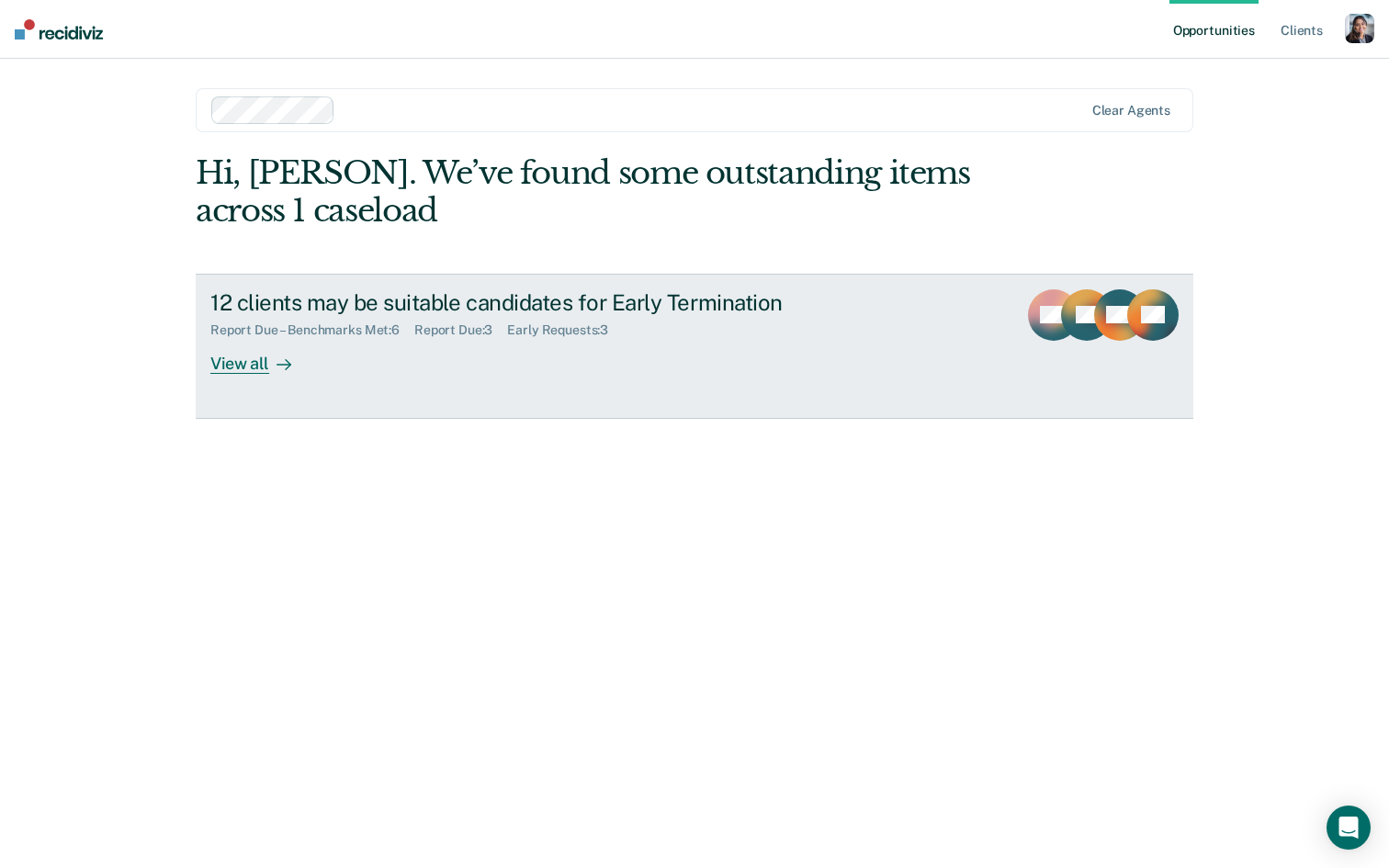 click on "PW" at bounding box center [1054, 332] 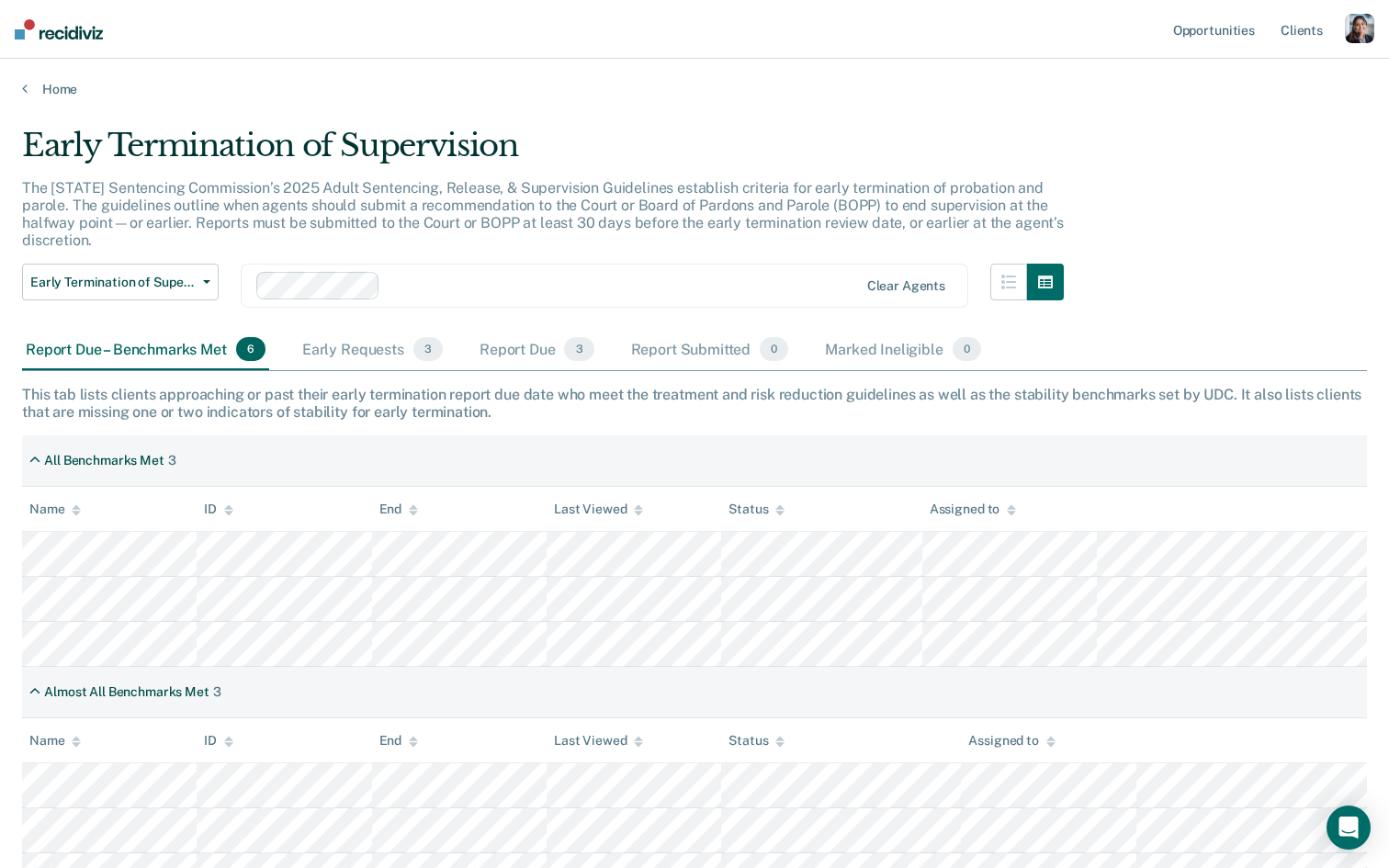 click at bounding box center [1360, 28] 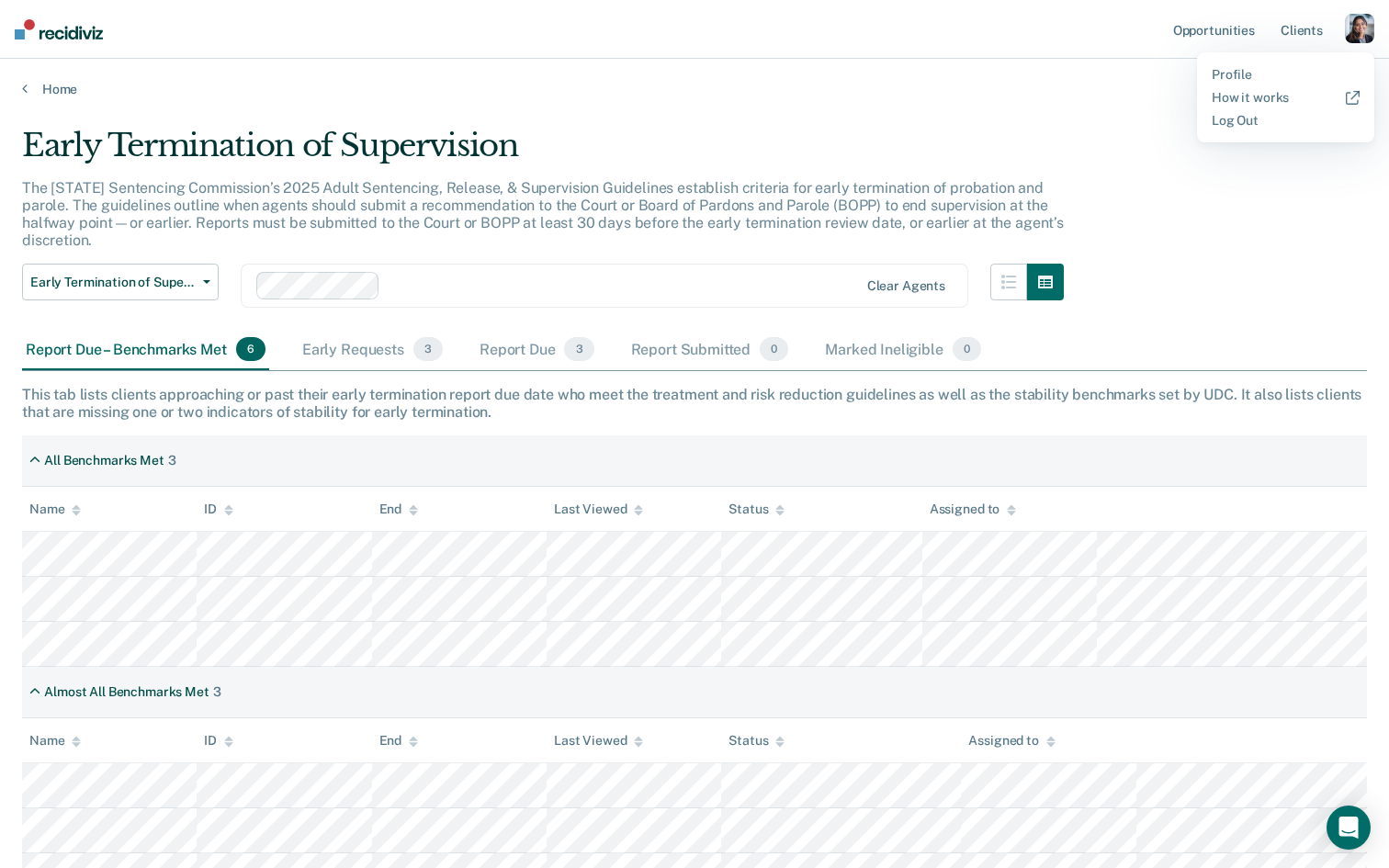click at bounding box center (76, 510) 